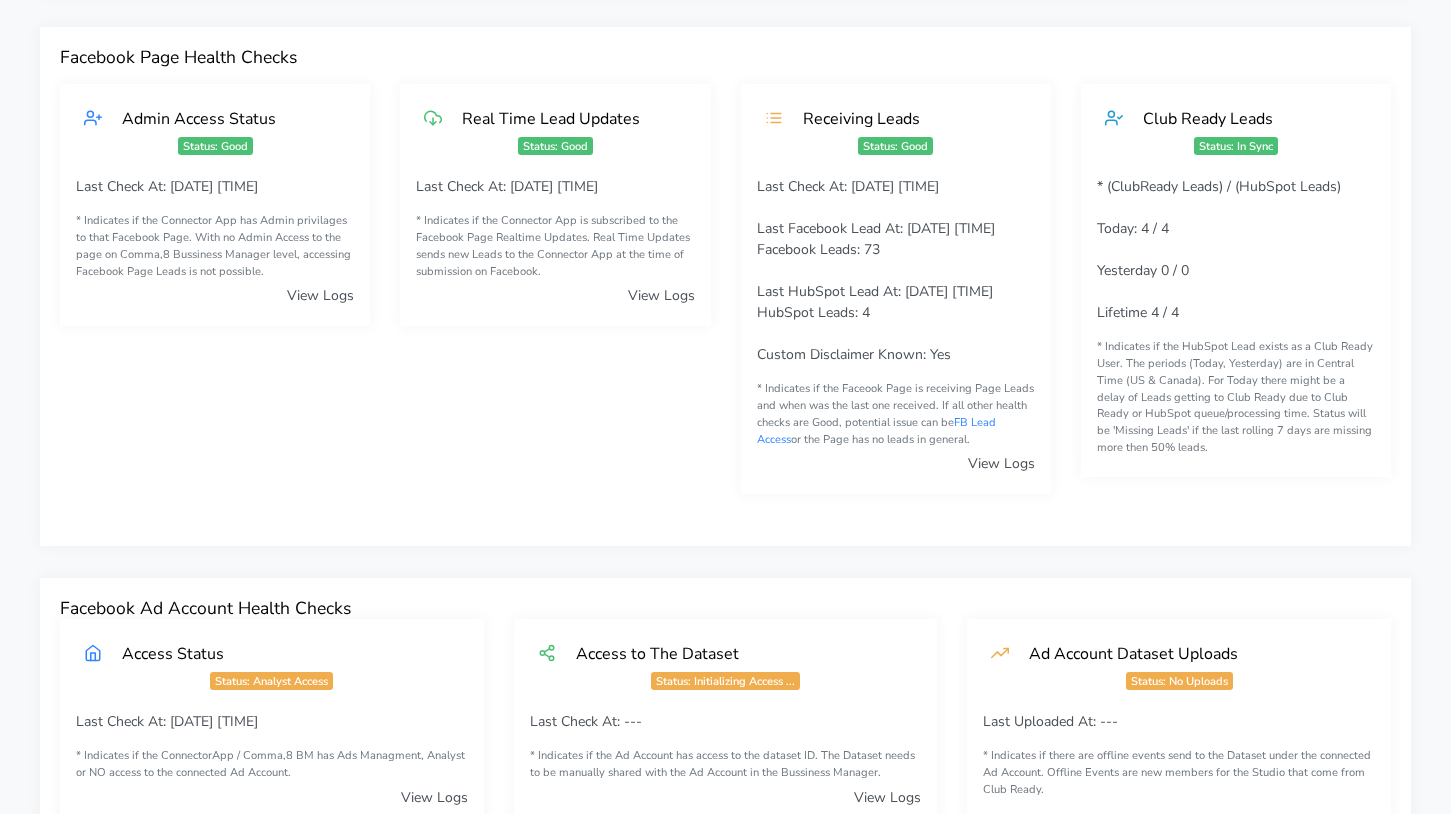 scroll, scrollTop: 0, scrollLeft: 0, axis: both 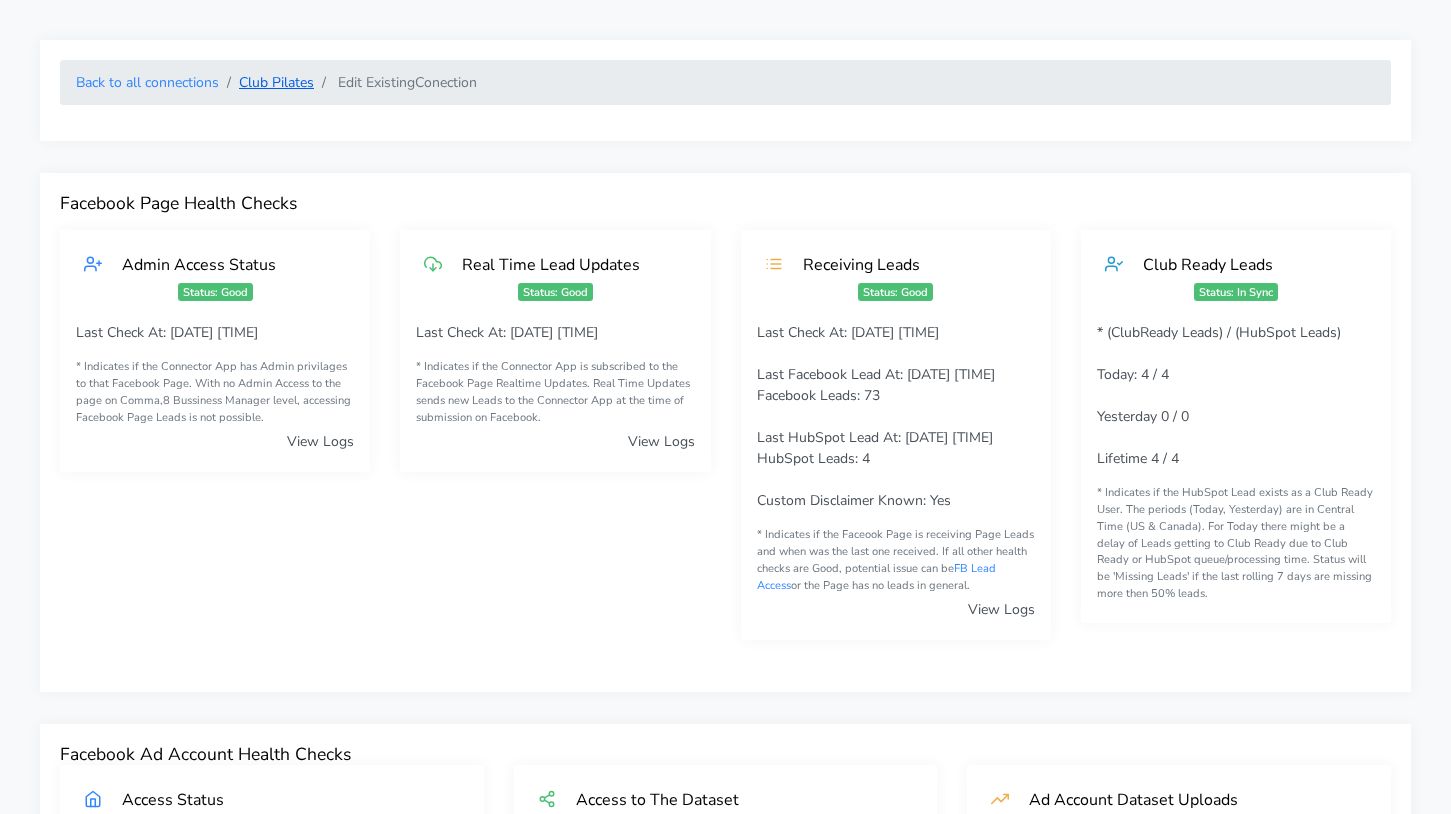 click on "Club Pilates" at bounding box center (147, 82) 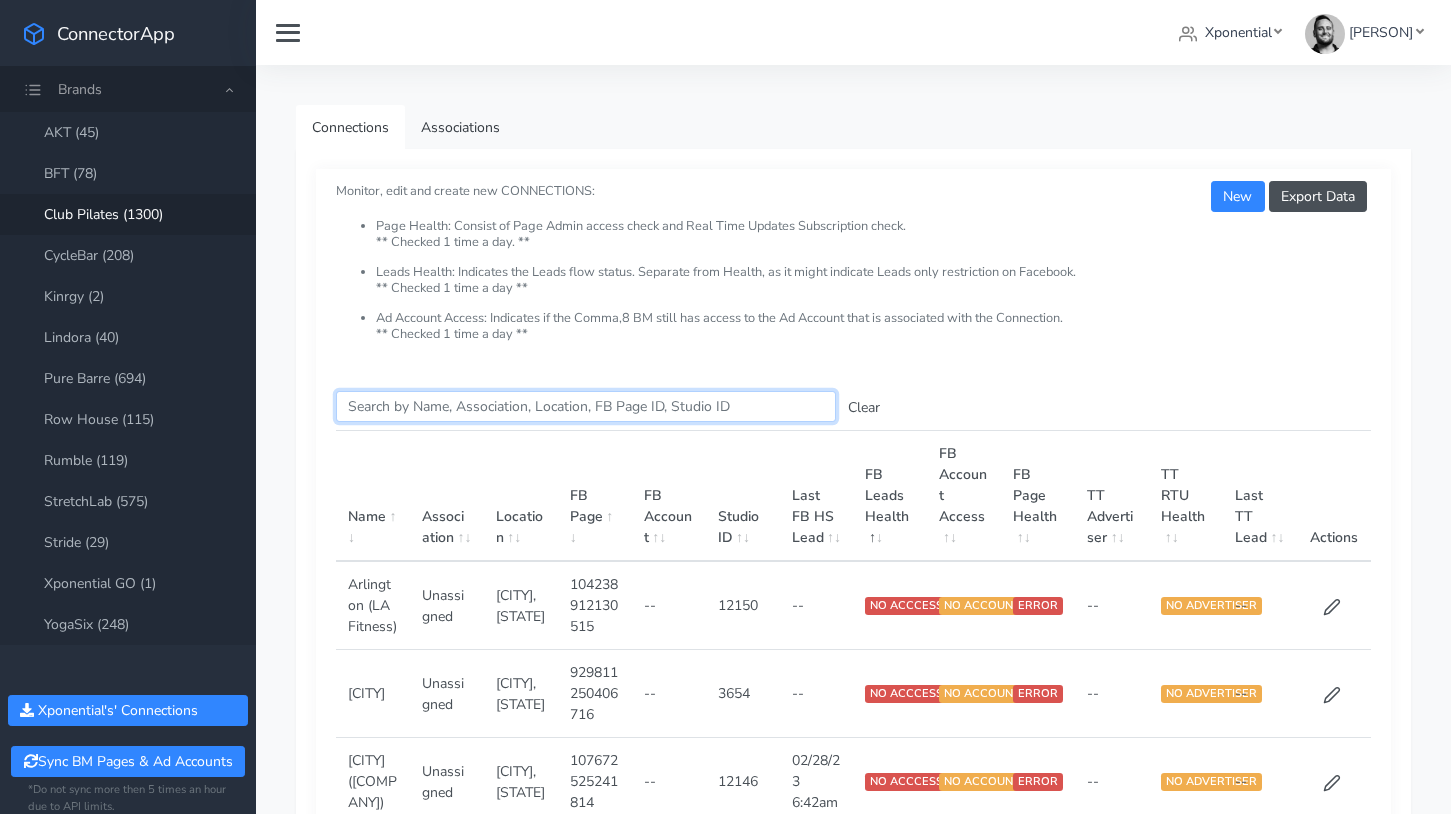 click on "Search this table" at bounding box center (586, 406) 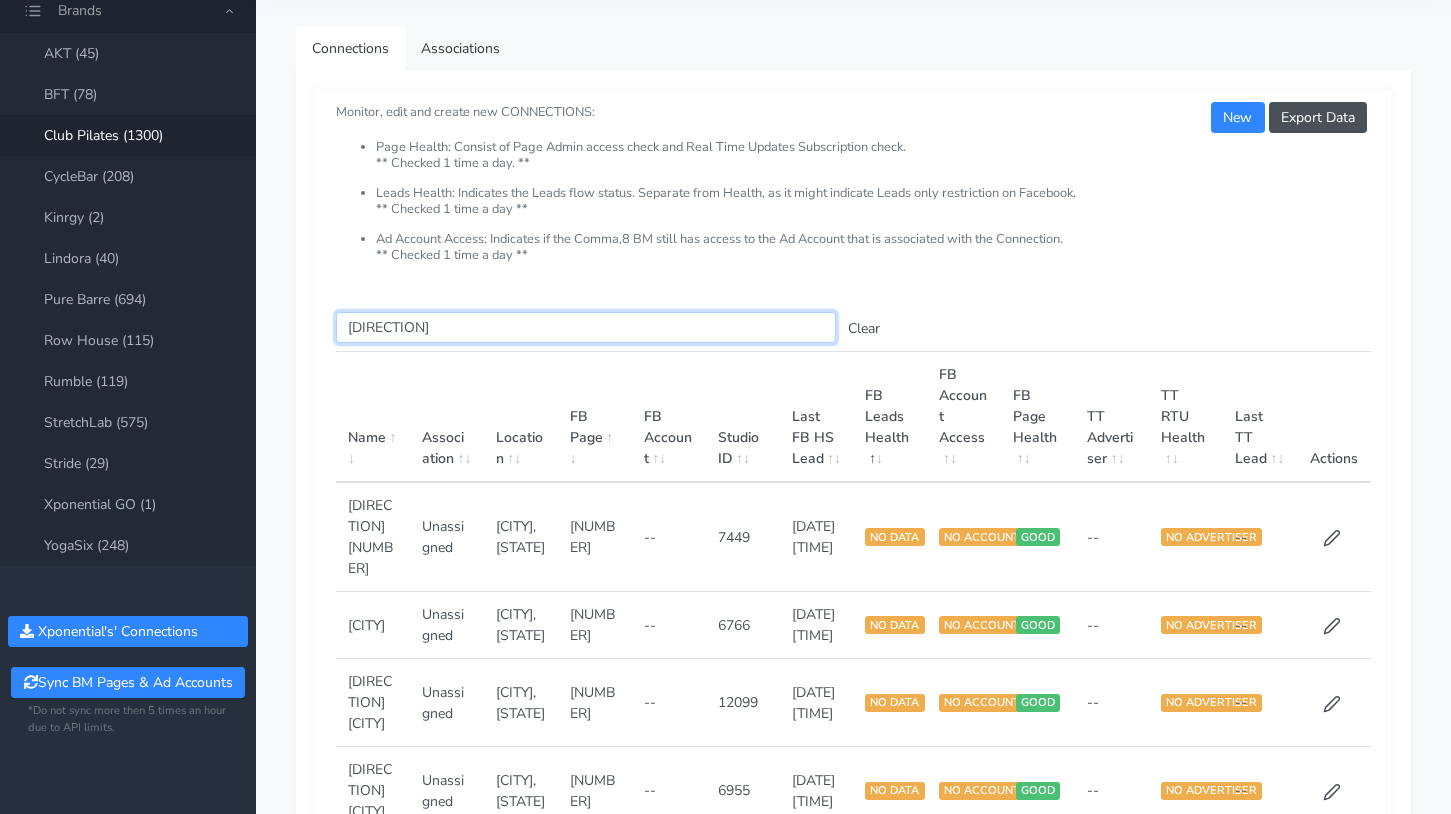 scroll, scrollTop: 77, scrollLeft: 0, axis: vertical 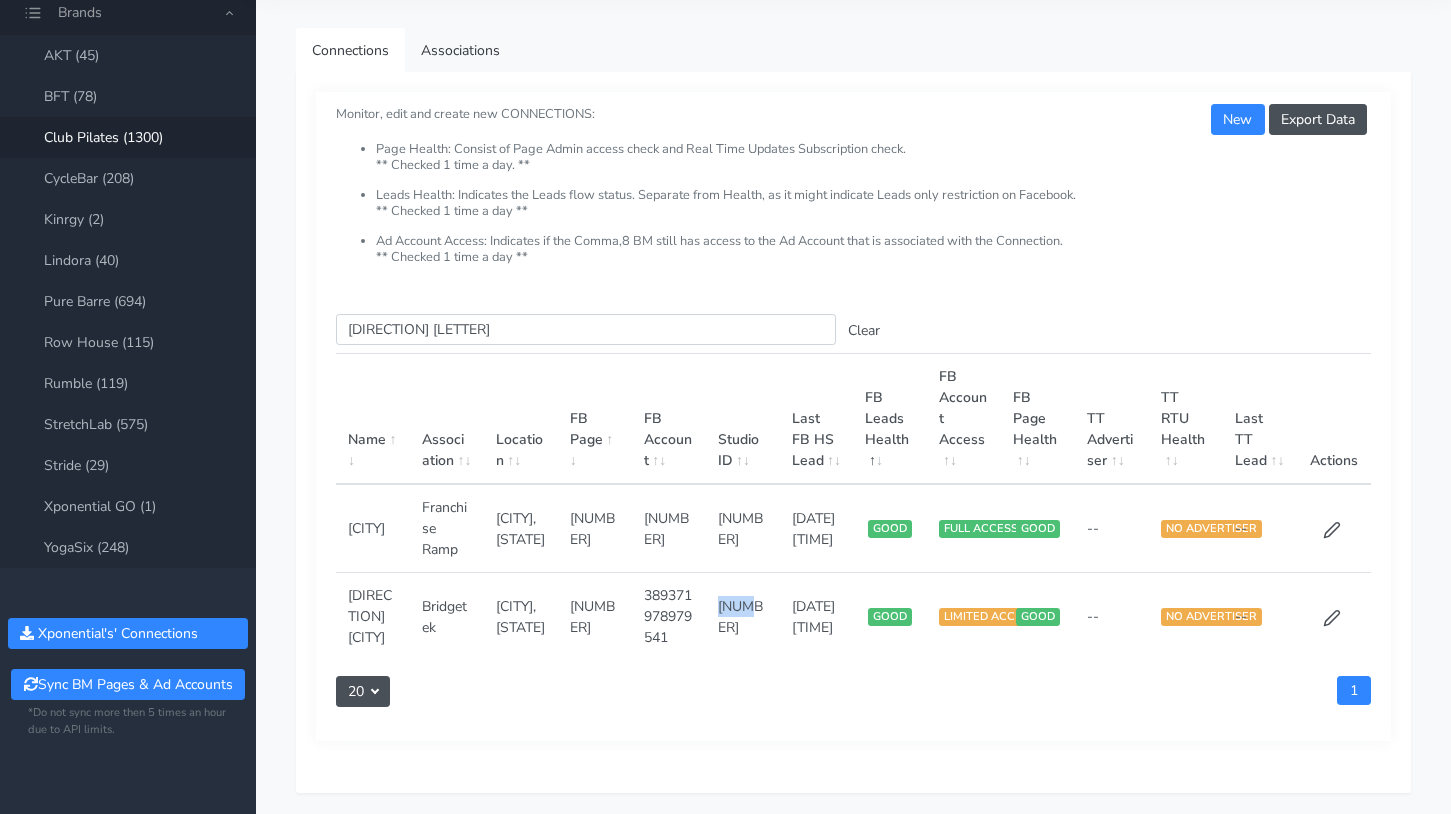 drag, startPoint x: 716, startPoint y: 648, endPoint x: 751, endPoint y: 648, distance: 35 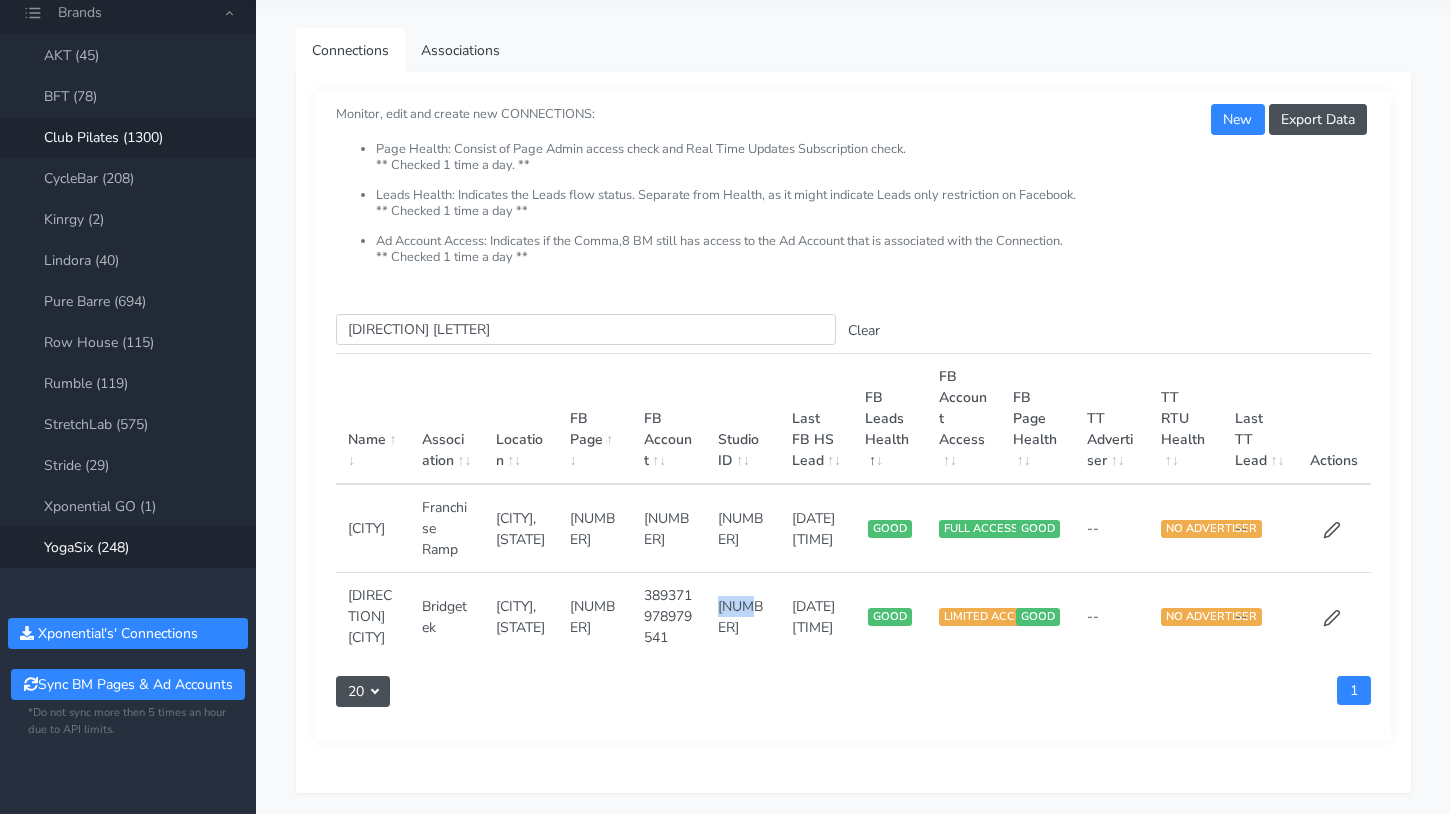 click on "YogaSix (248)" at bounding box center [128, 547] 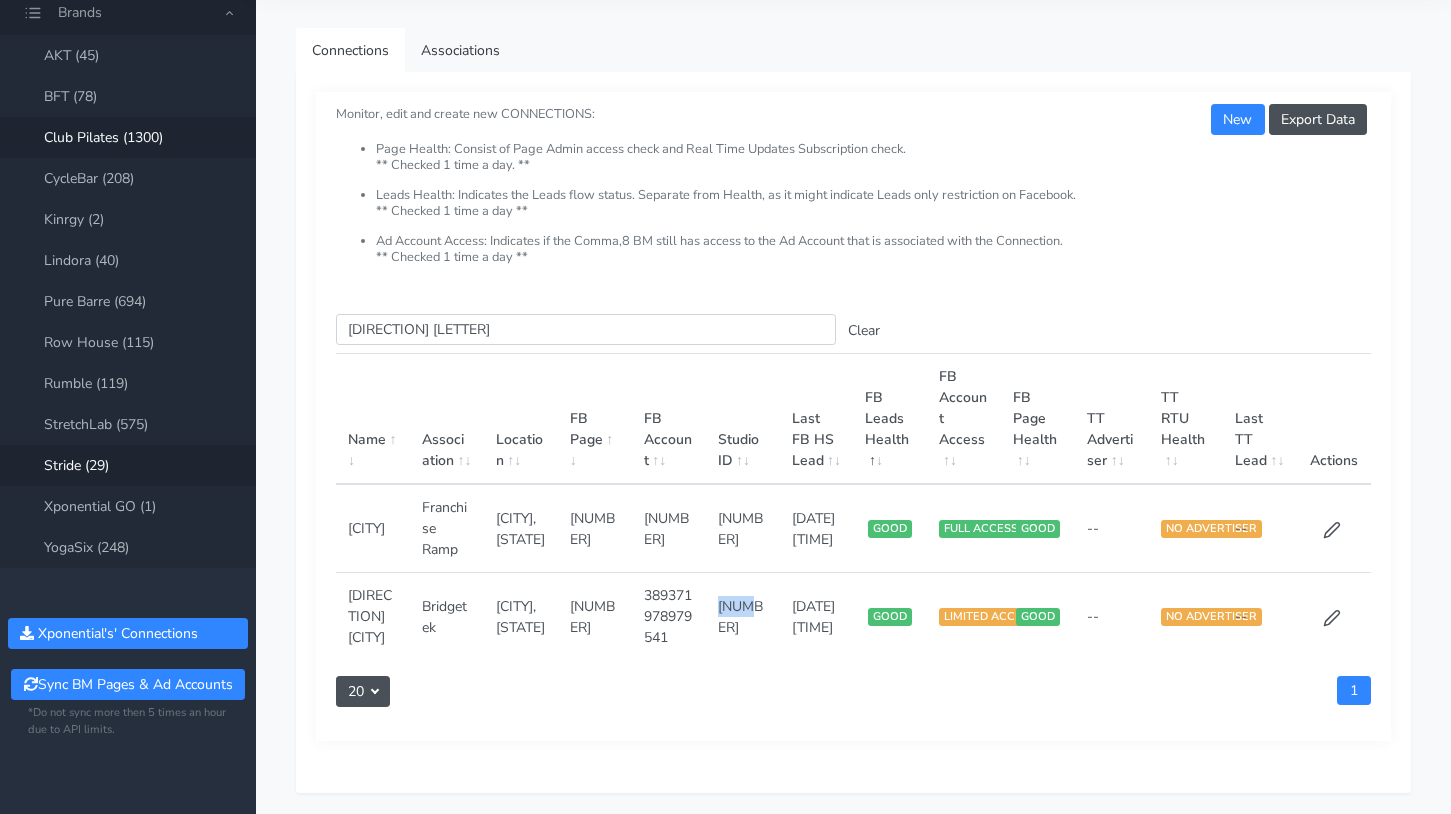scroll, scrollTop: 0, scrollLeft: 0, axis: both 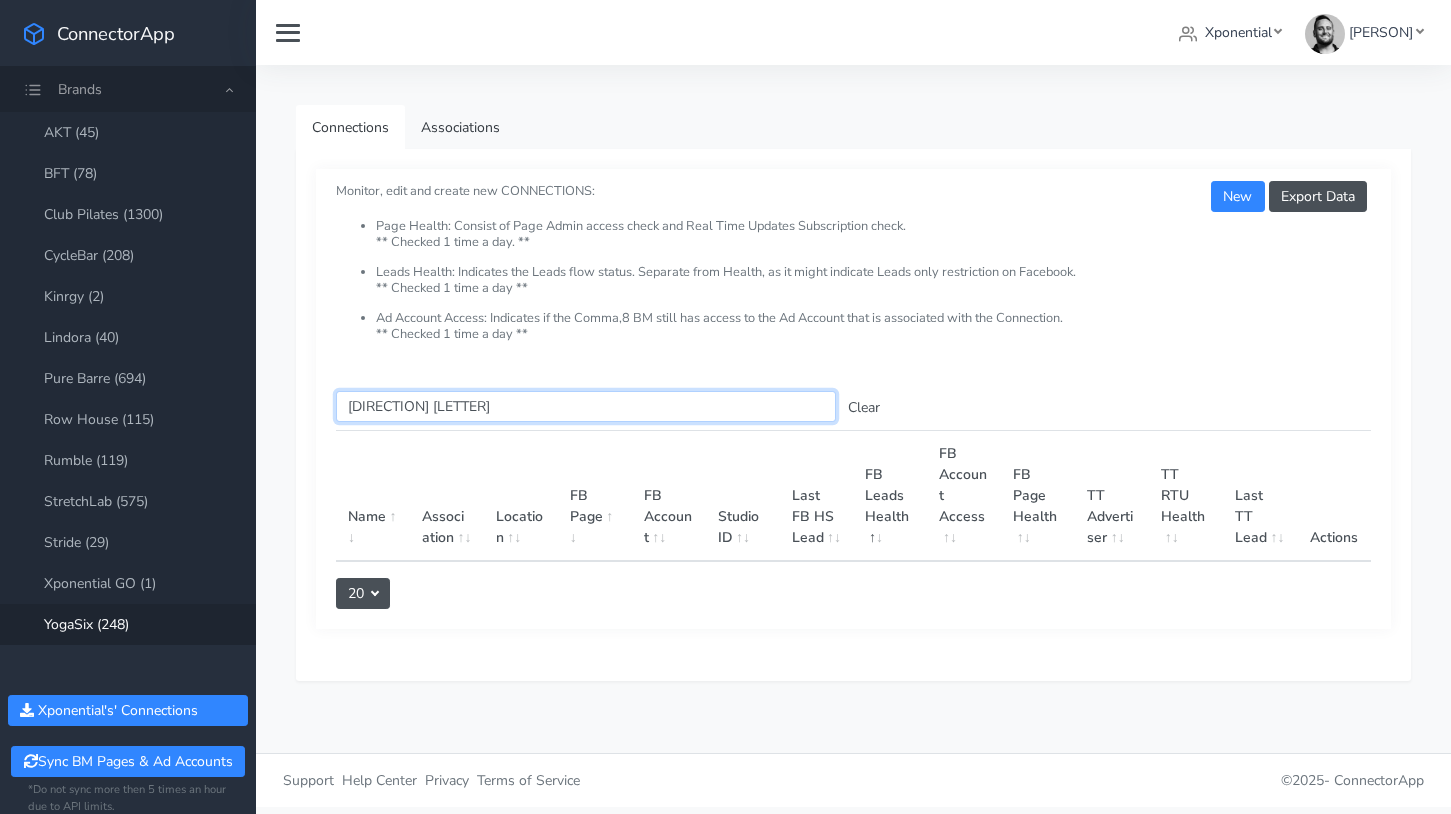 click on "[DIRECTION] [LETTER]" at bounding box center (586, 406) 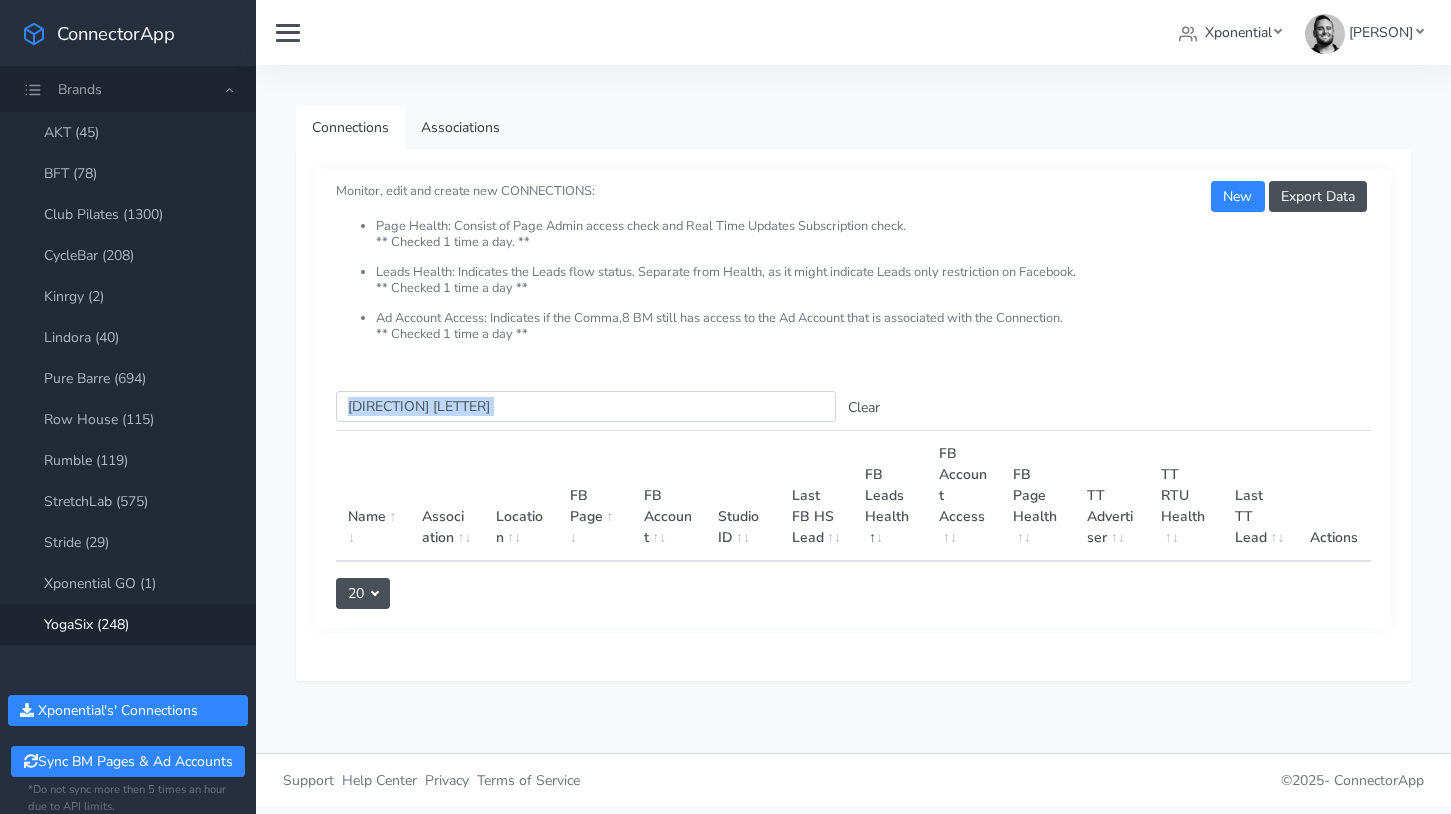drag, startPoint x: 360, startPoint y: 439, endPoint x: 409, endPoint y: 412, distance: 55.946404 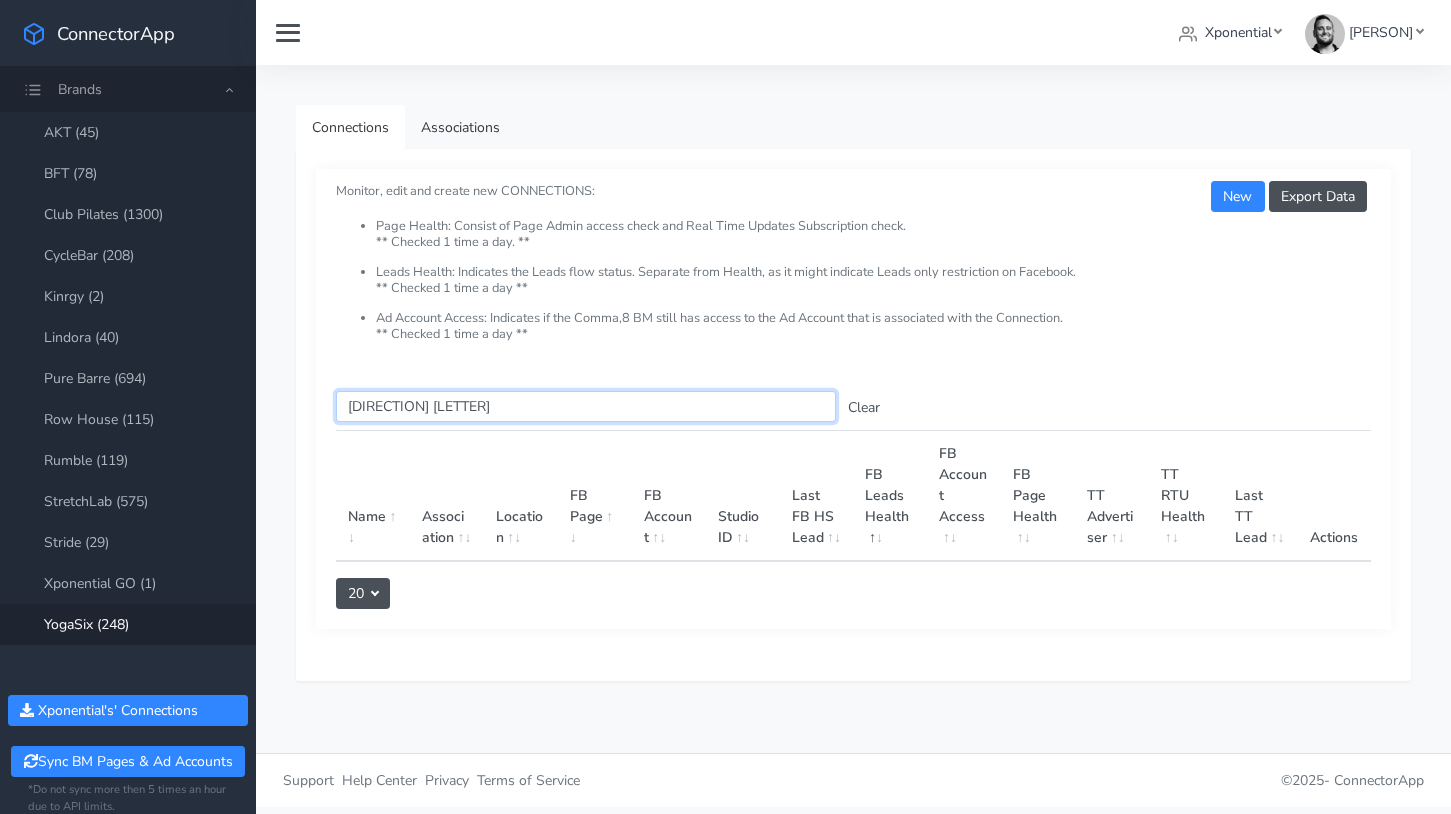 drag, startPoint x: 378, startPoint y: 407, endPoint x: 343, endPoint y: 405, distance: 35.057095 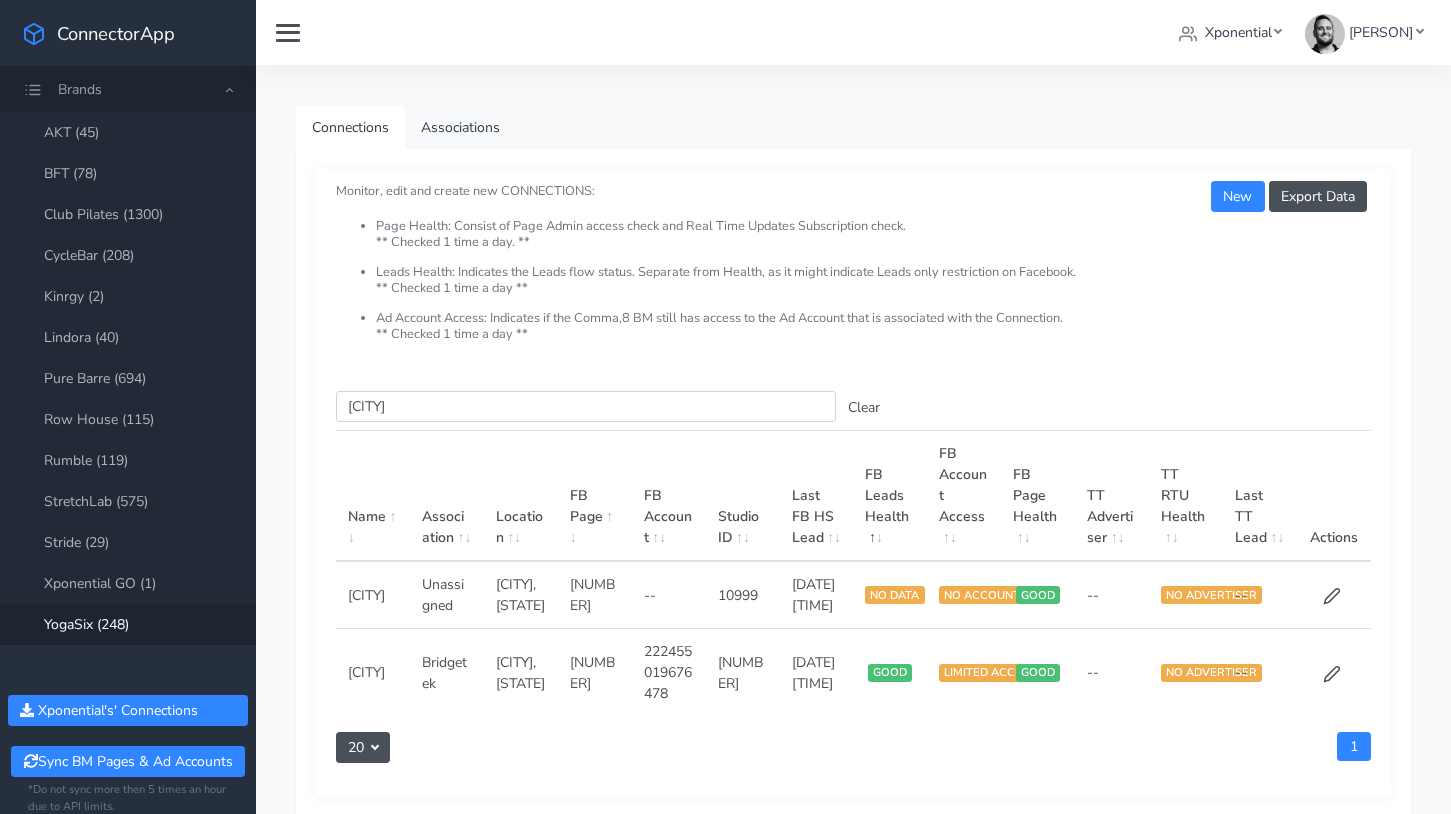 click on "[NUMBER]" at bounding box center [743, 595] 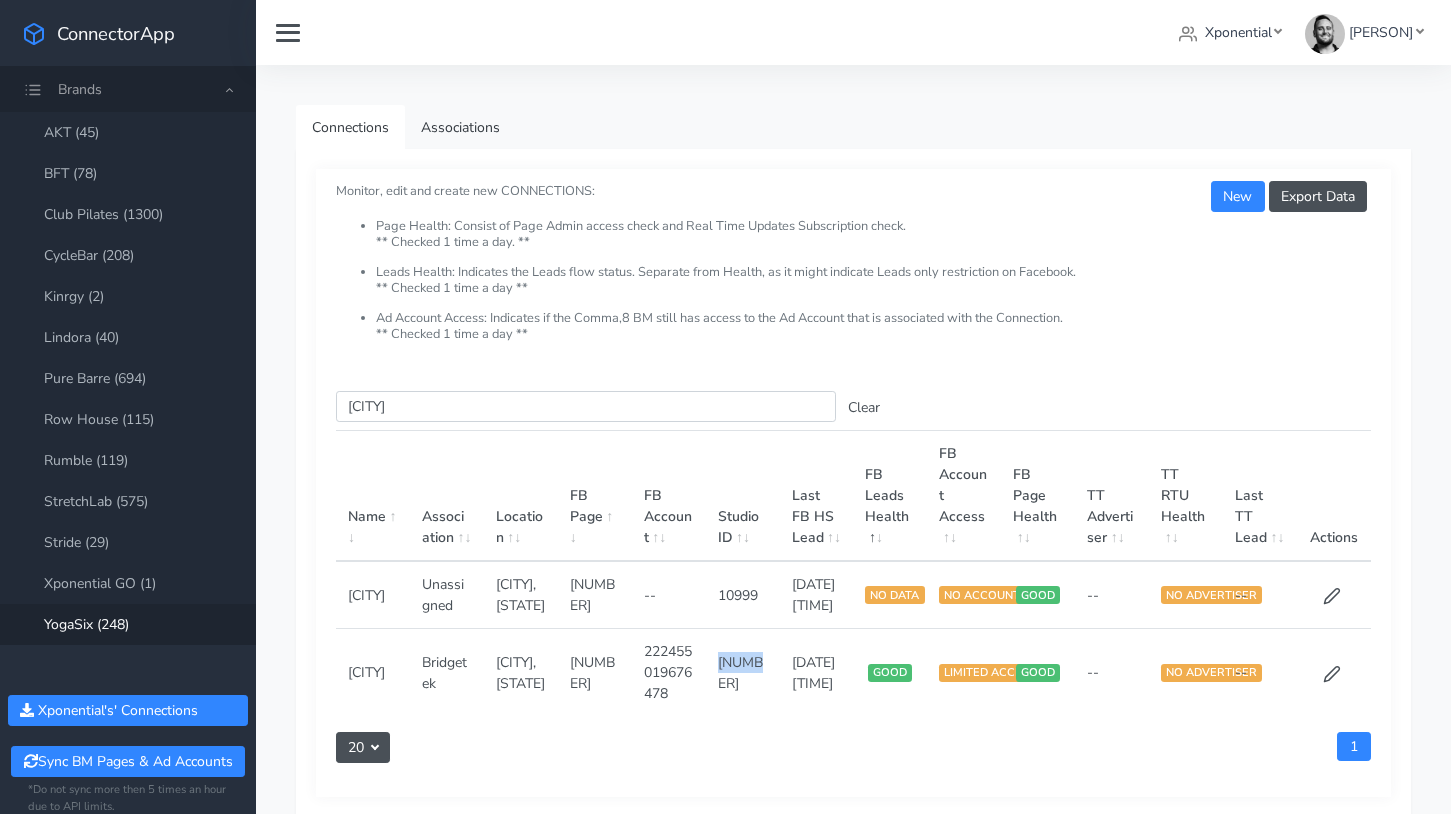 click on "[NUMBER]" at bounding box center (743, 595) 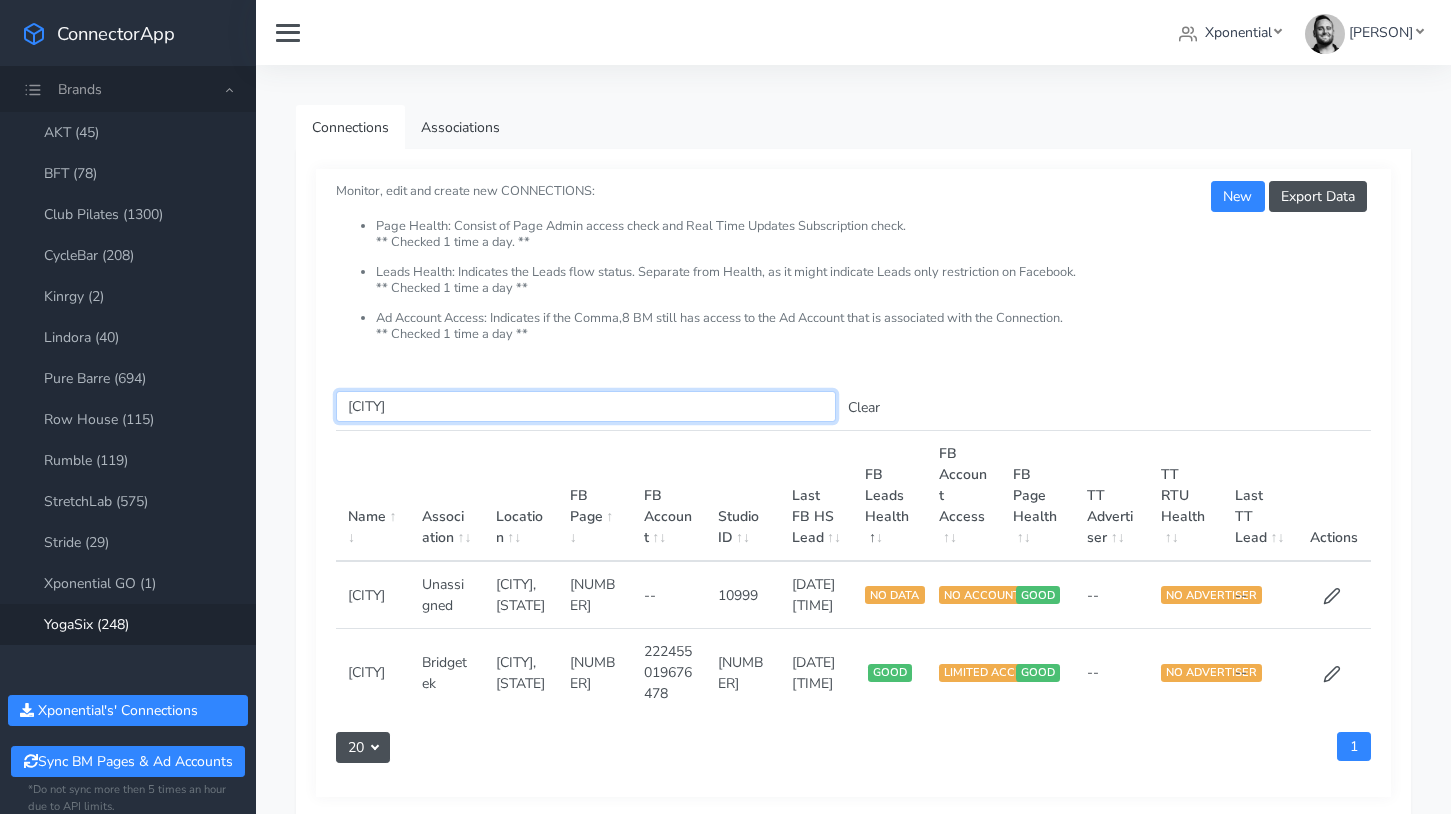 drag, startPoint x: 401, startPoint y: 404, endPoint x: 314, endPoint y: 393, distance: 87.69264 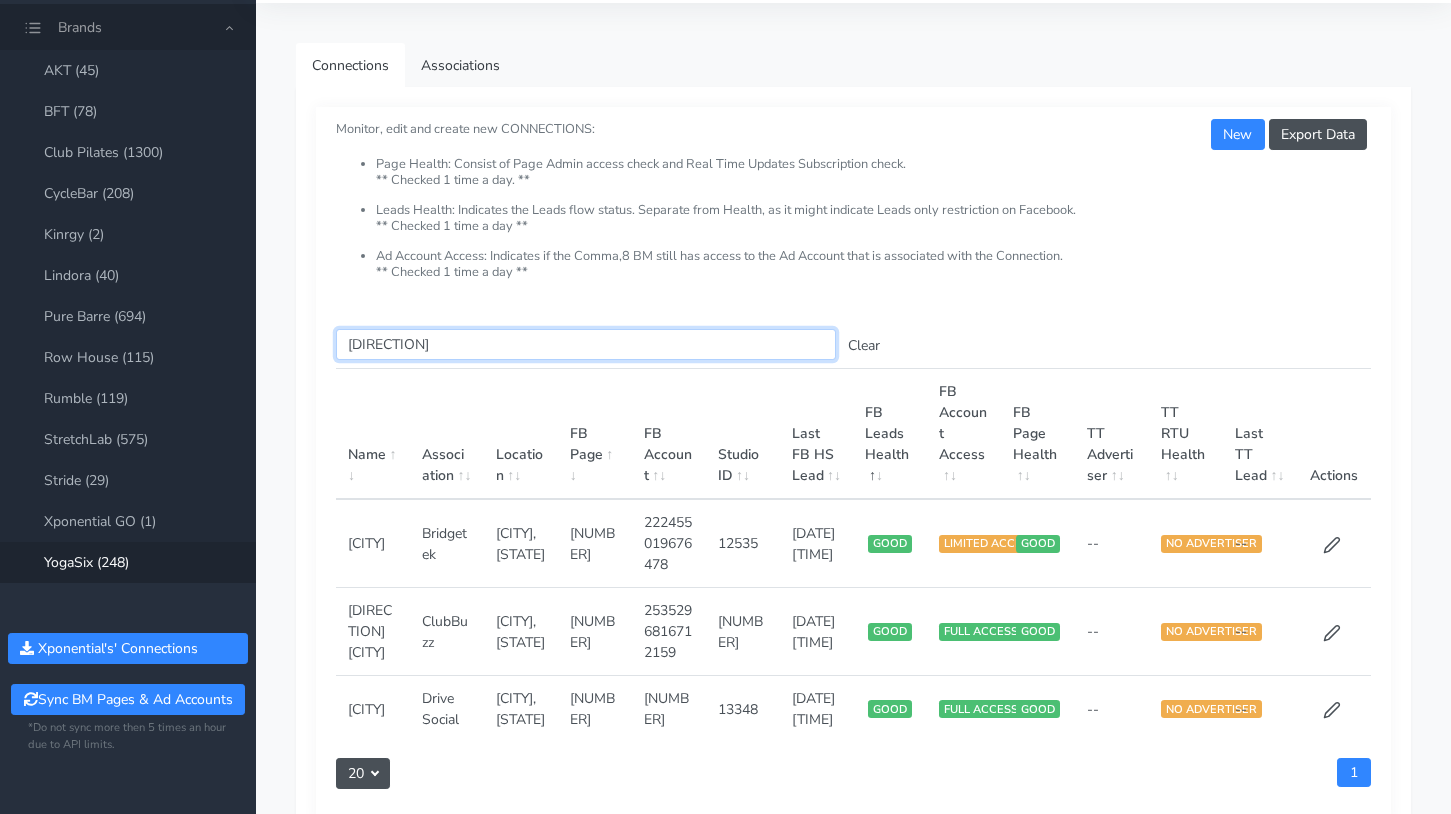 scroll, scrollTop: 71, scrollLeft: 0, axis: vertical 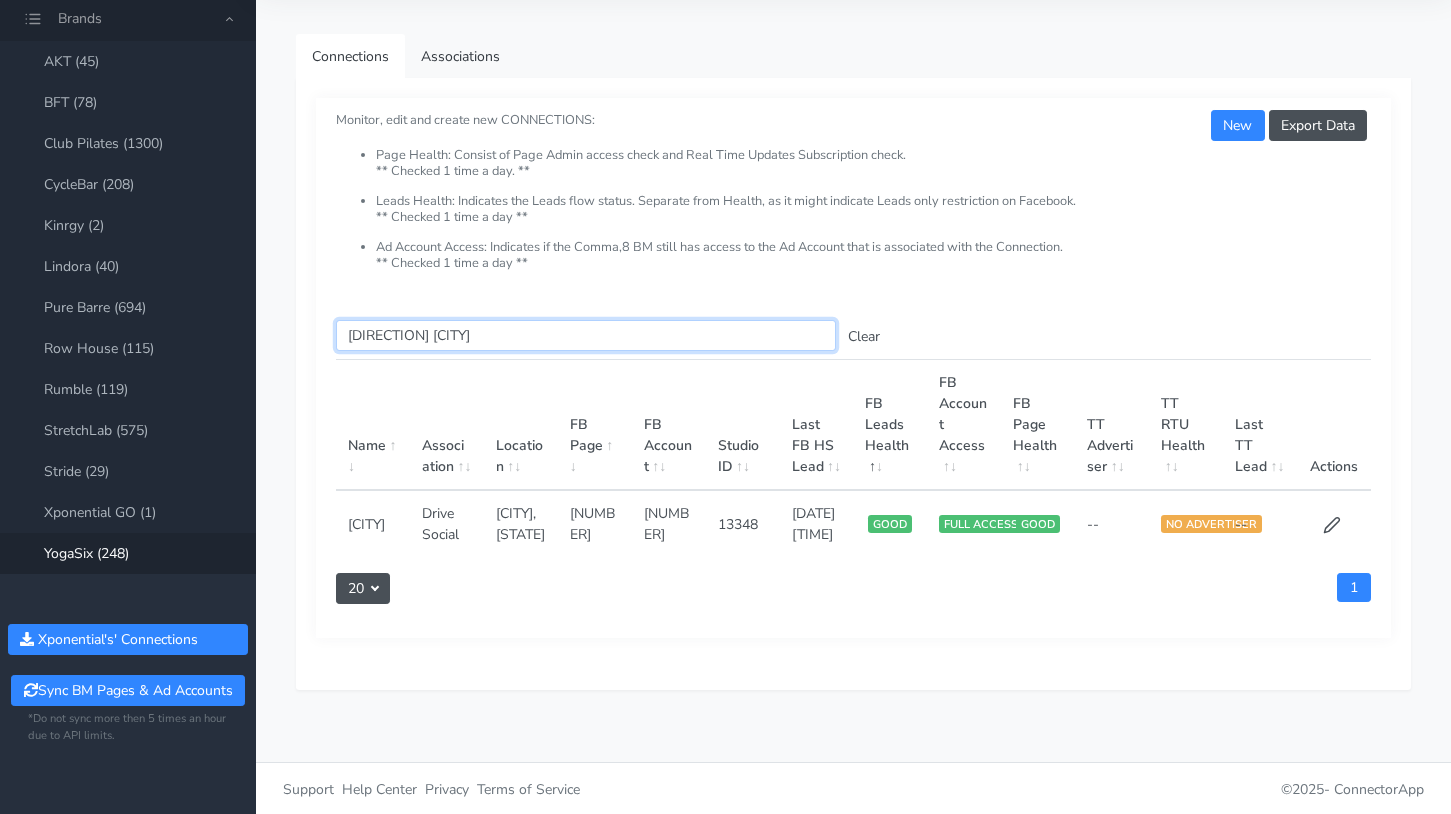 type on "[DIRECTION] [CITY]" 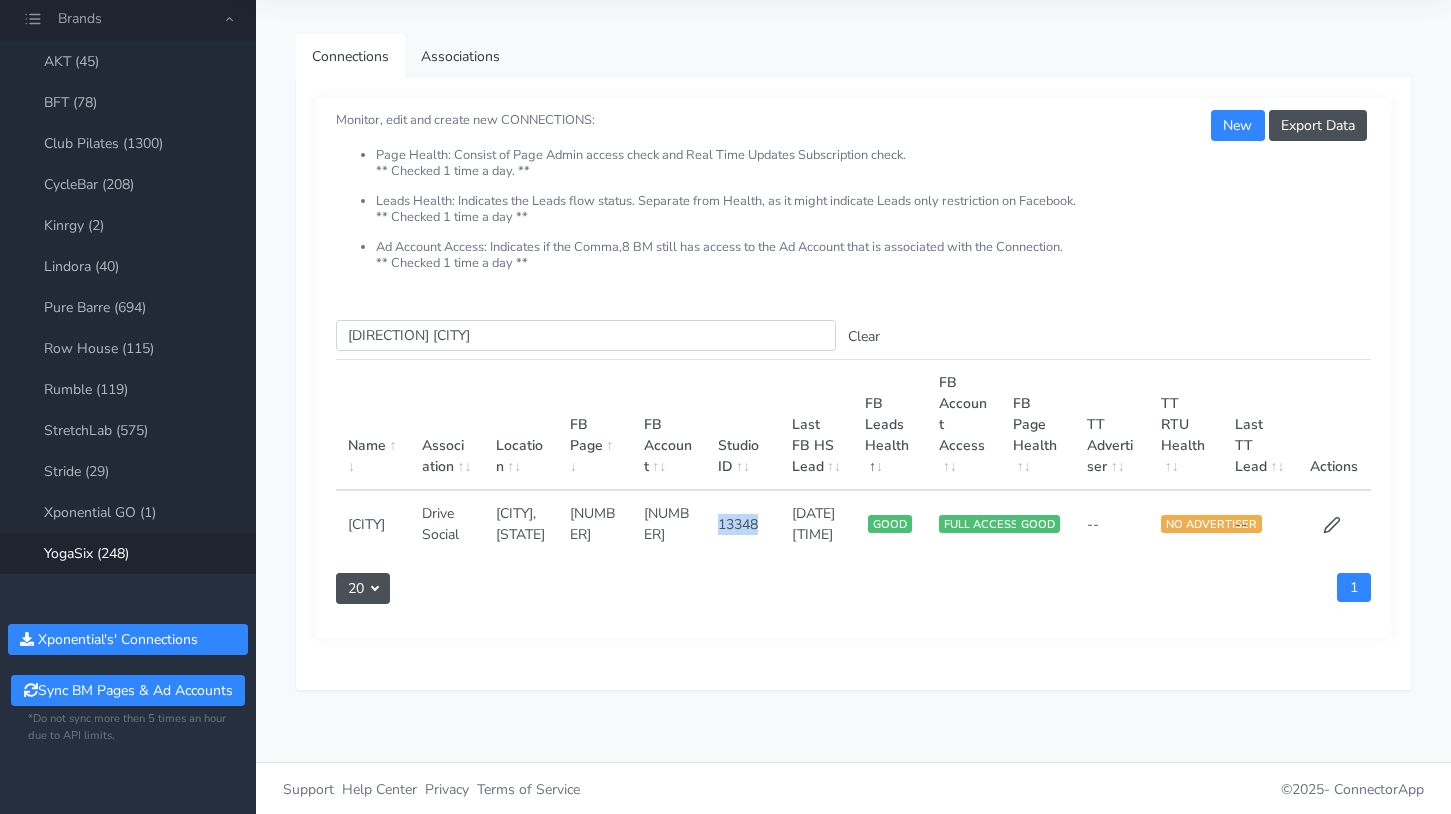 click on "13348" at bounding box center [743, 523] 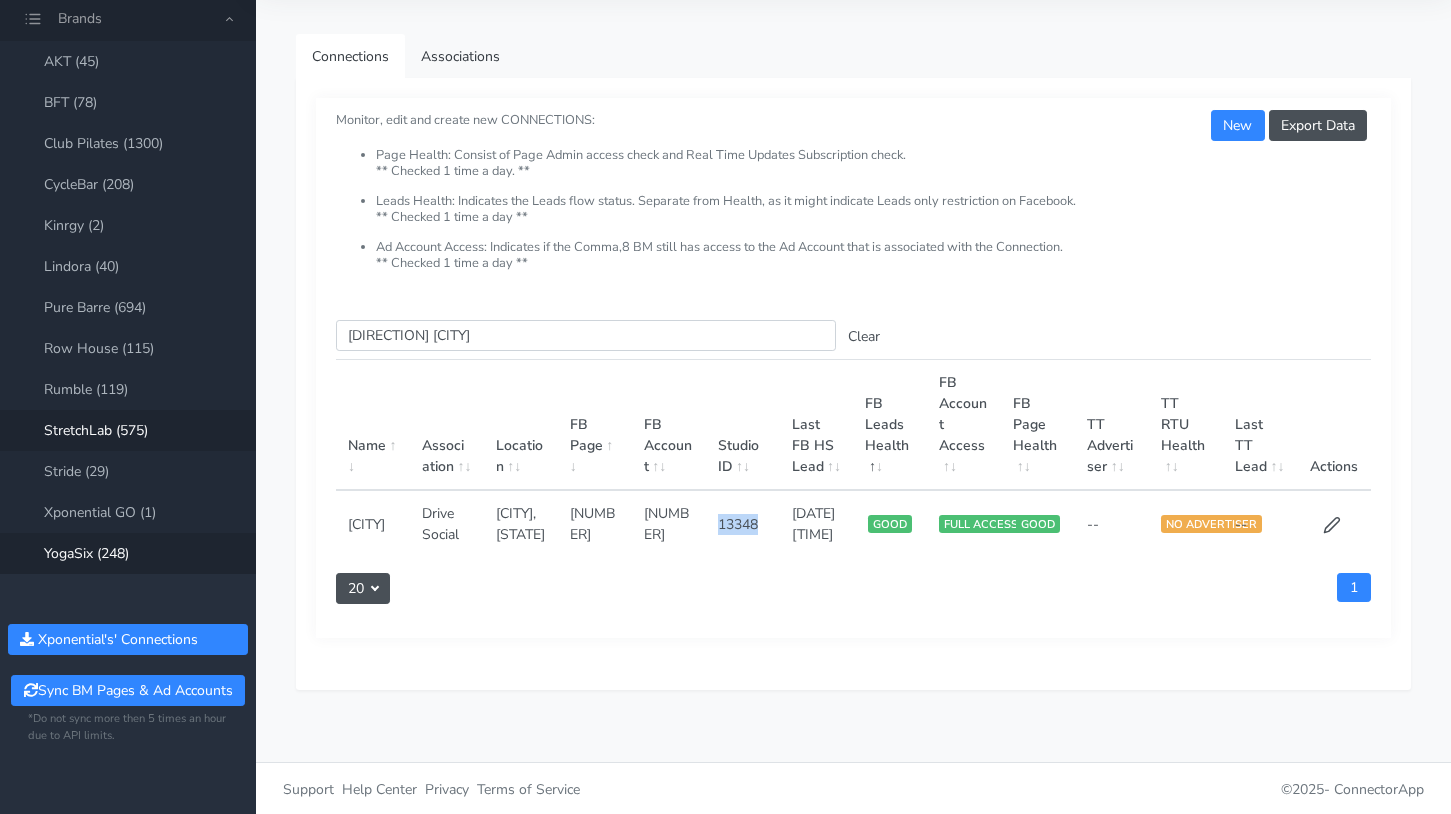 click on "StretchLab (575)" at bounding box center (128, 430) 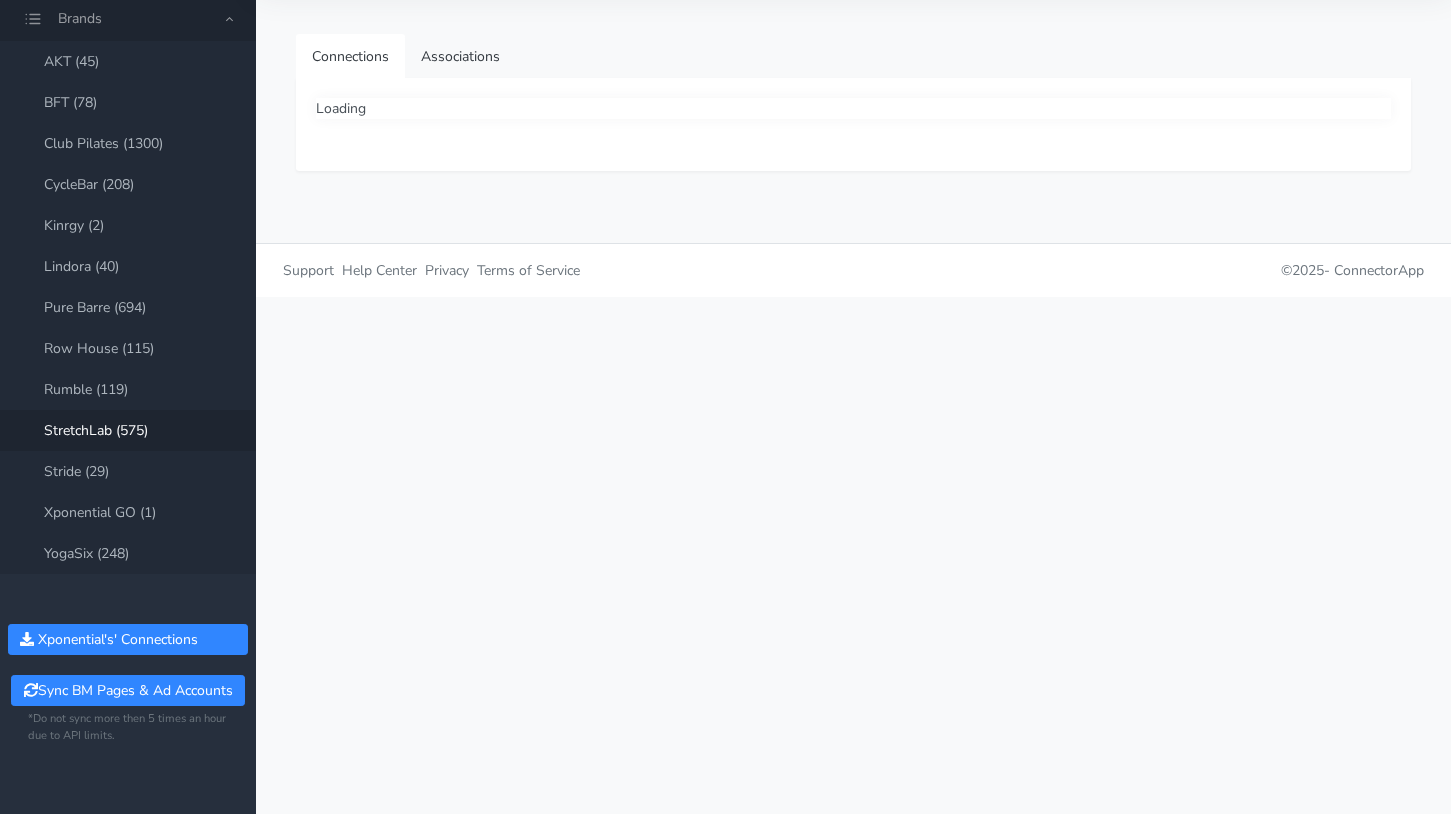scroll, scrollTop: 0, scrollLeft: 0, axis: both 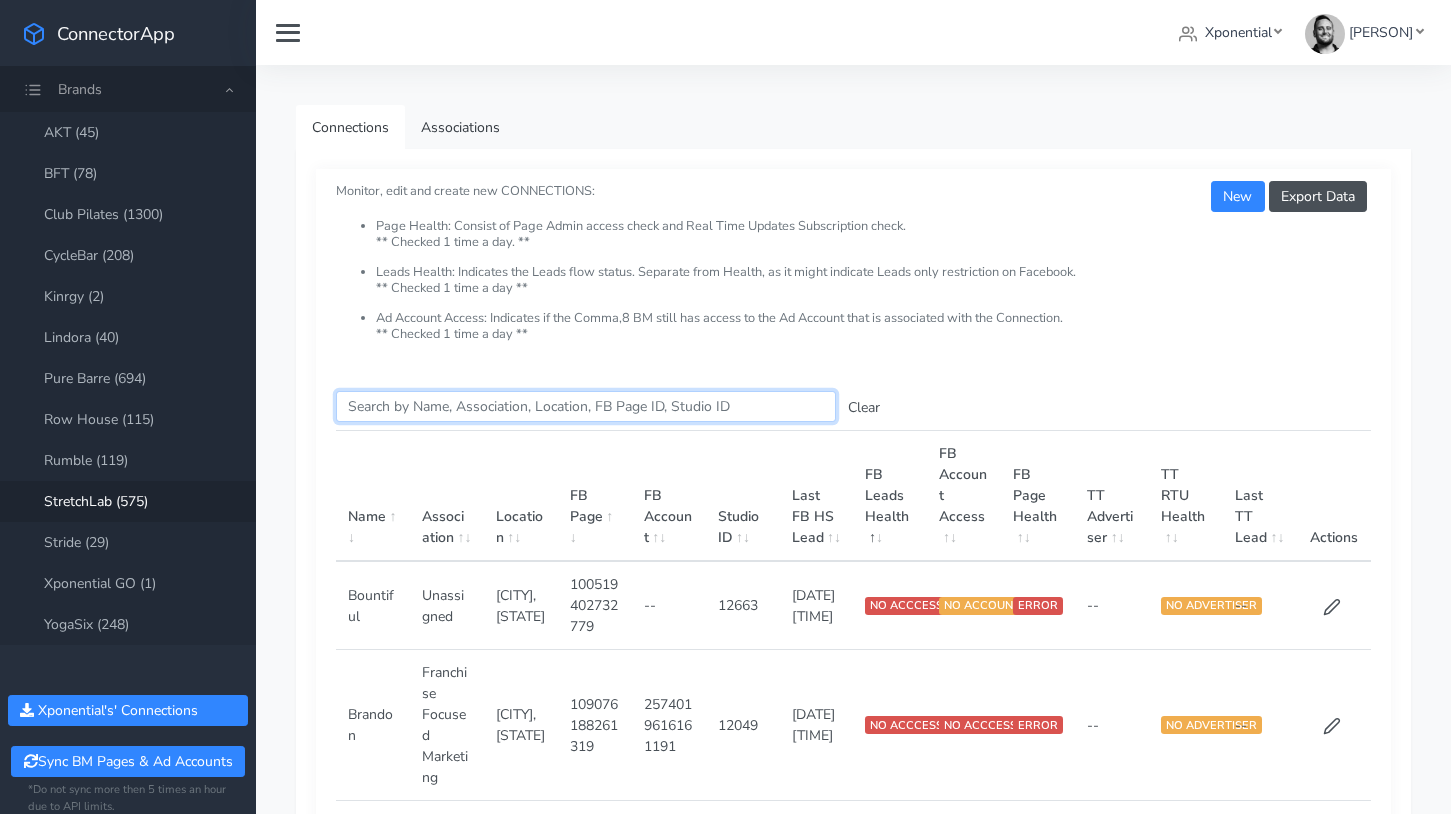 click on "Search this table" at bounding box center (586, 406) 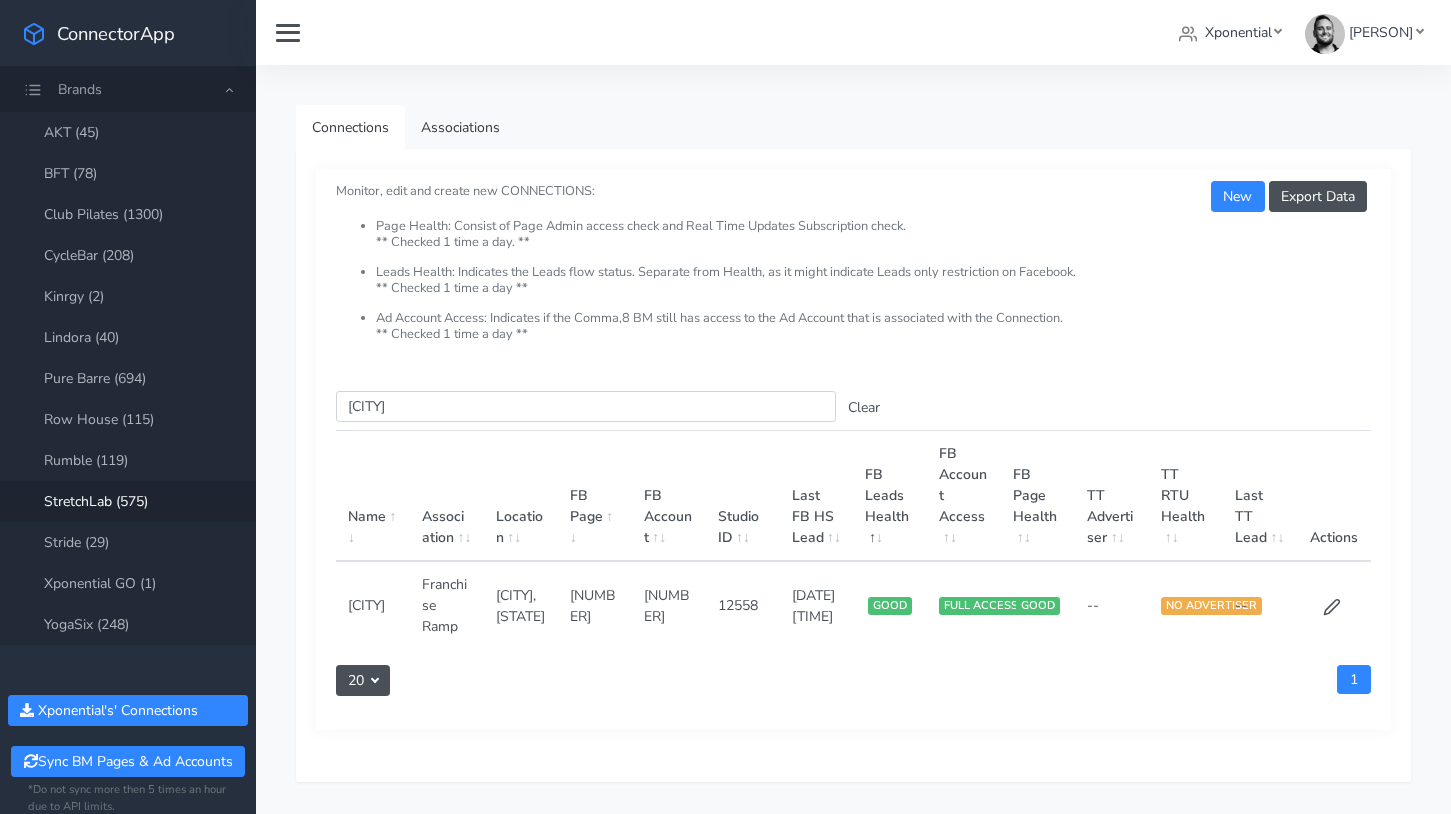 click on "12558" at bounding box center (743, 605) 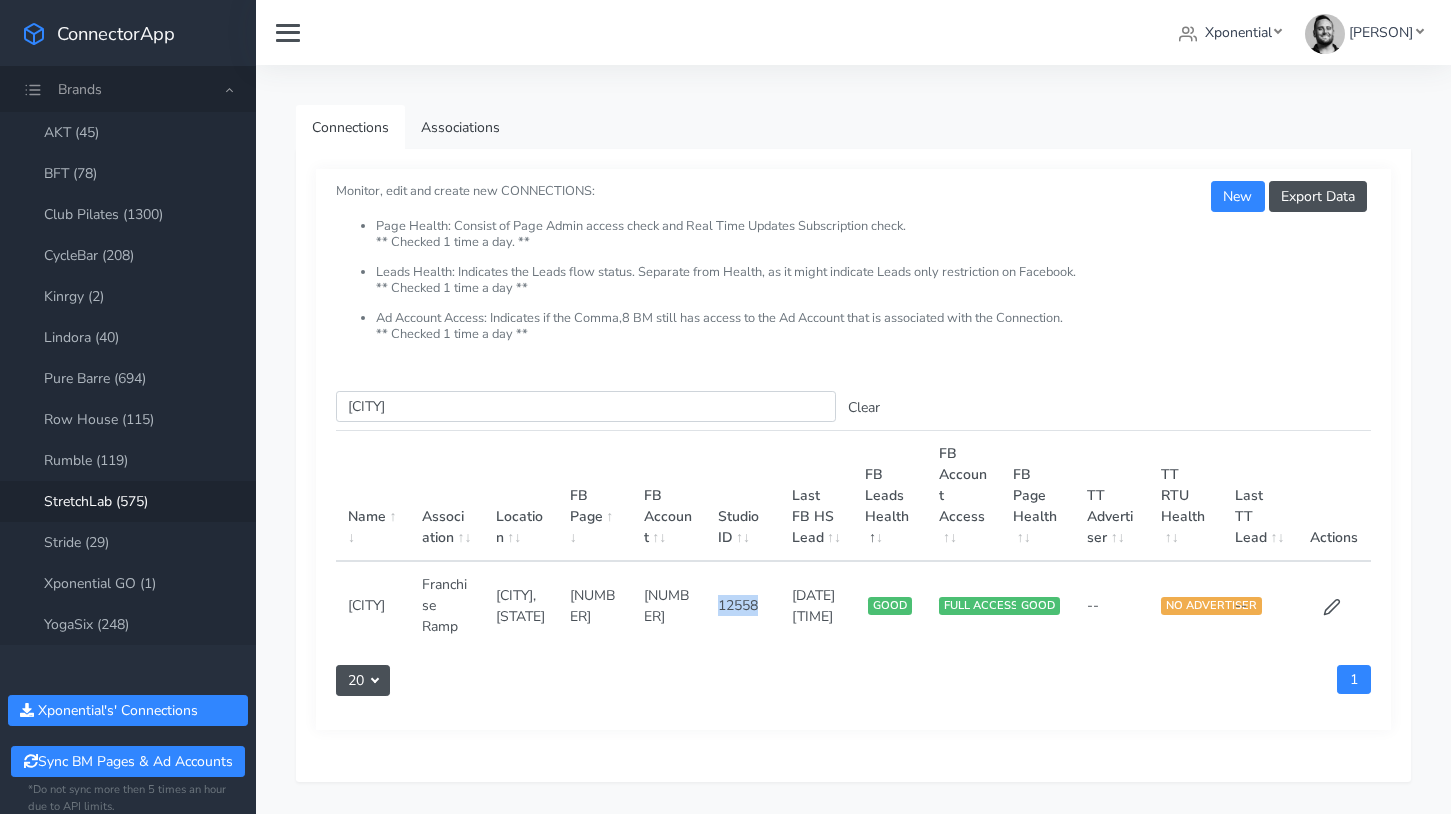 click on "12558" at bounding box center (743, 605) 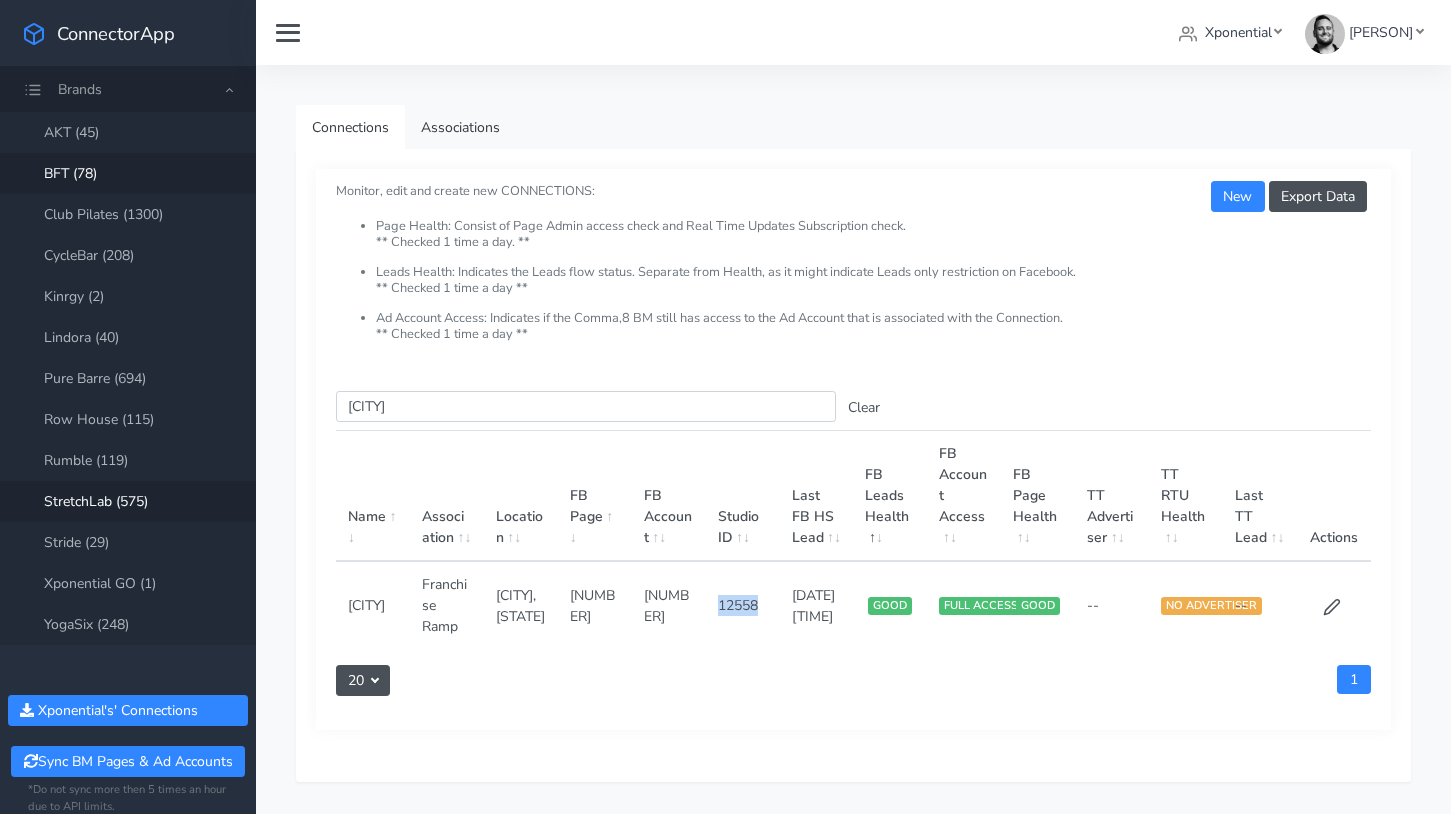 click on "BFT (78)" at bounding box center [128, 173] 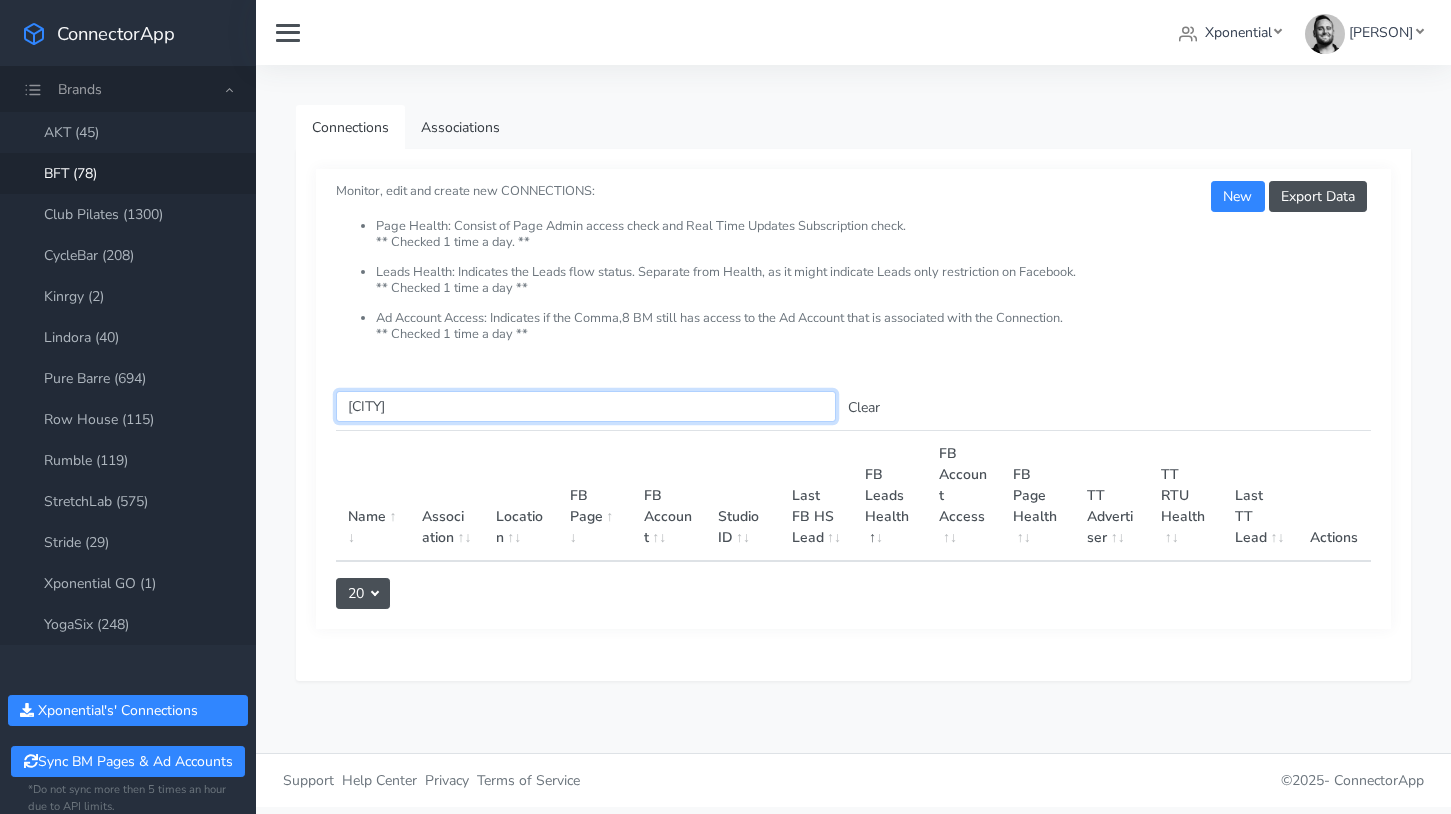 click on "[CITY]" at bounding box center [586, 406] 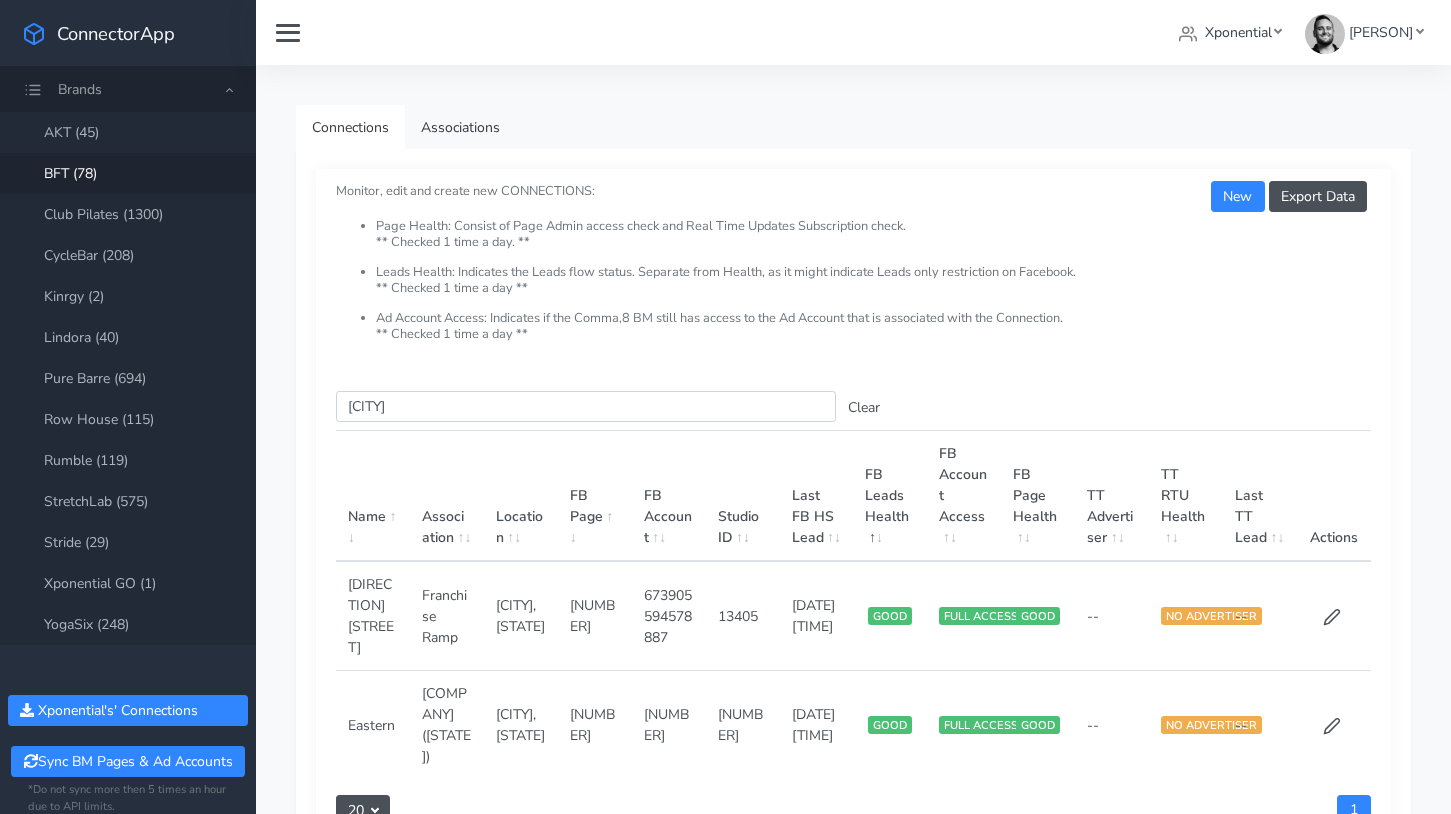 click on "[NUMBER]" at bounding box center [743, 616] 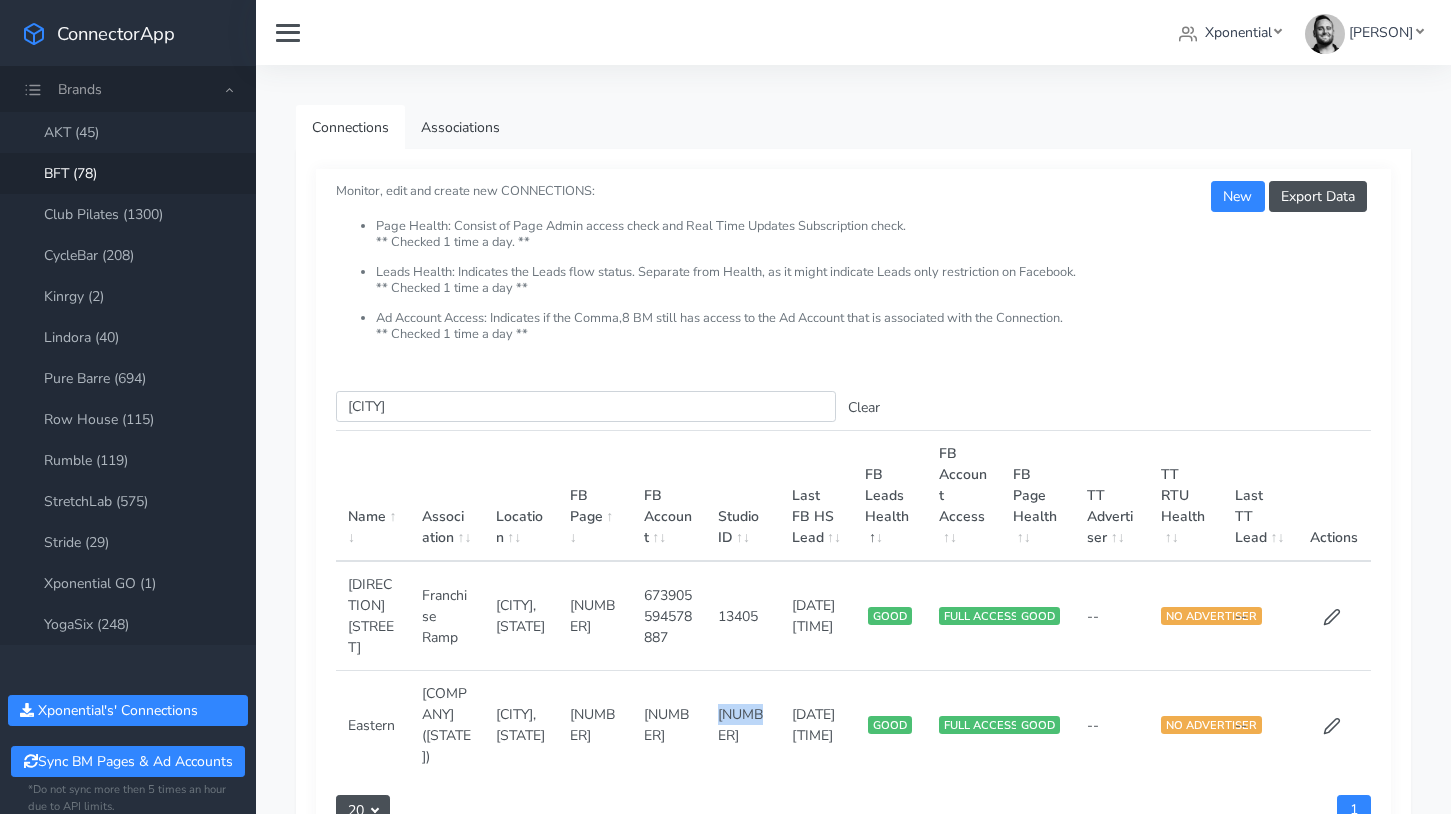 click on "[NUMBER]" at bounding box center [743, 616] 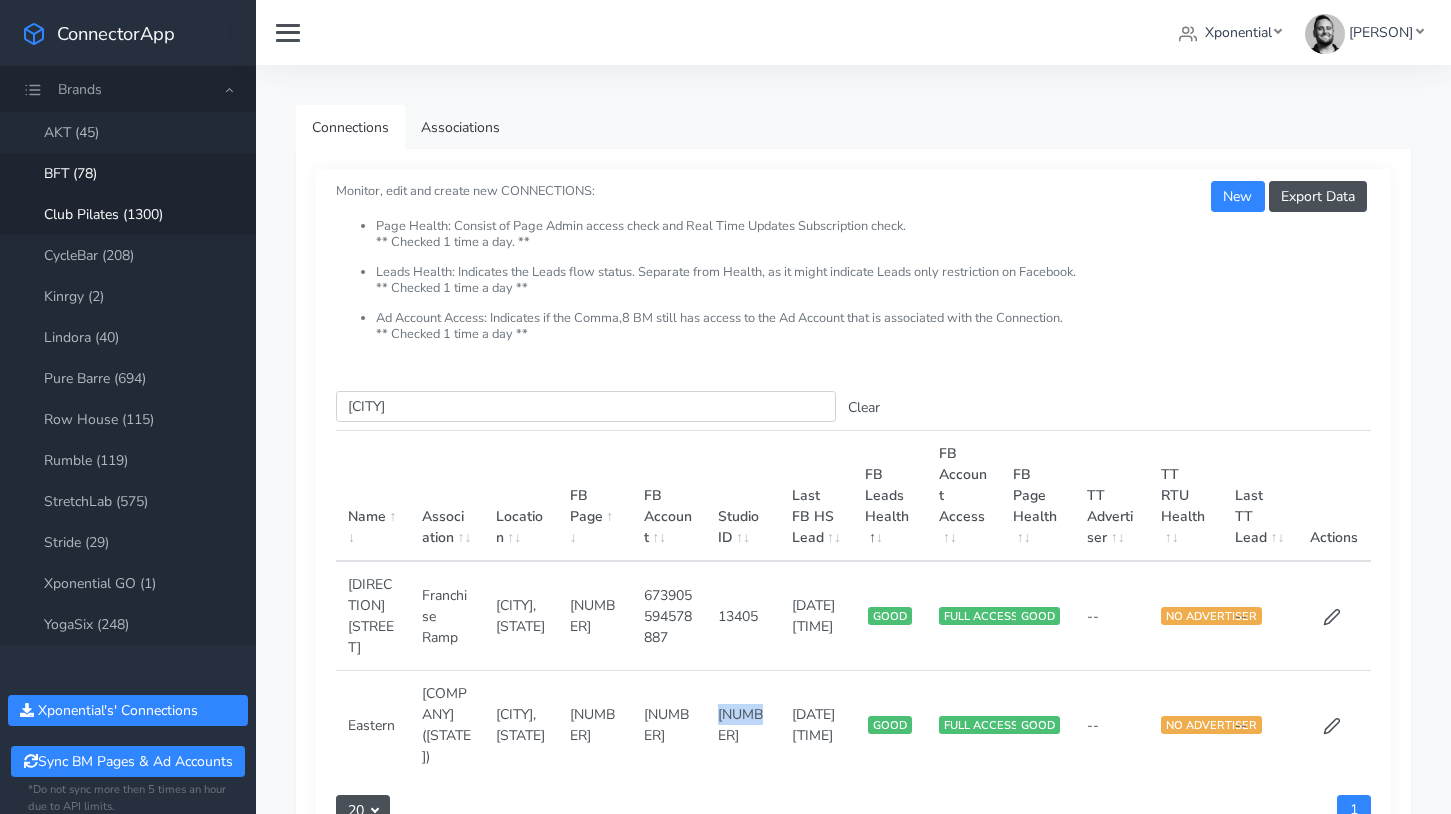 click on "Club Pilates (1300)" at bounding box center (128, 214) 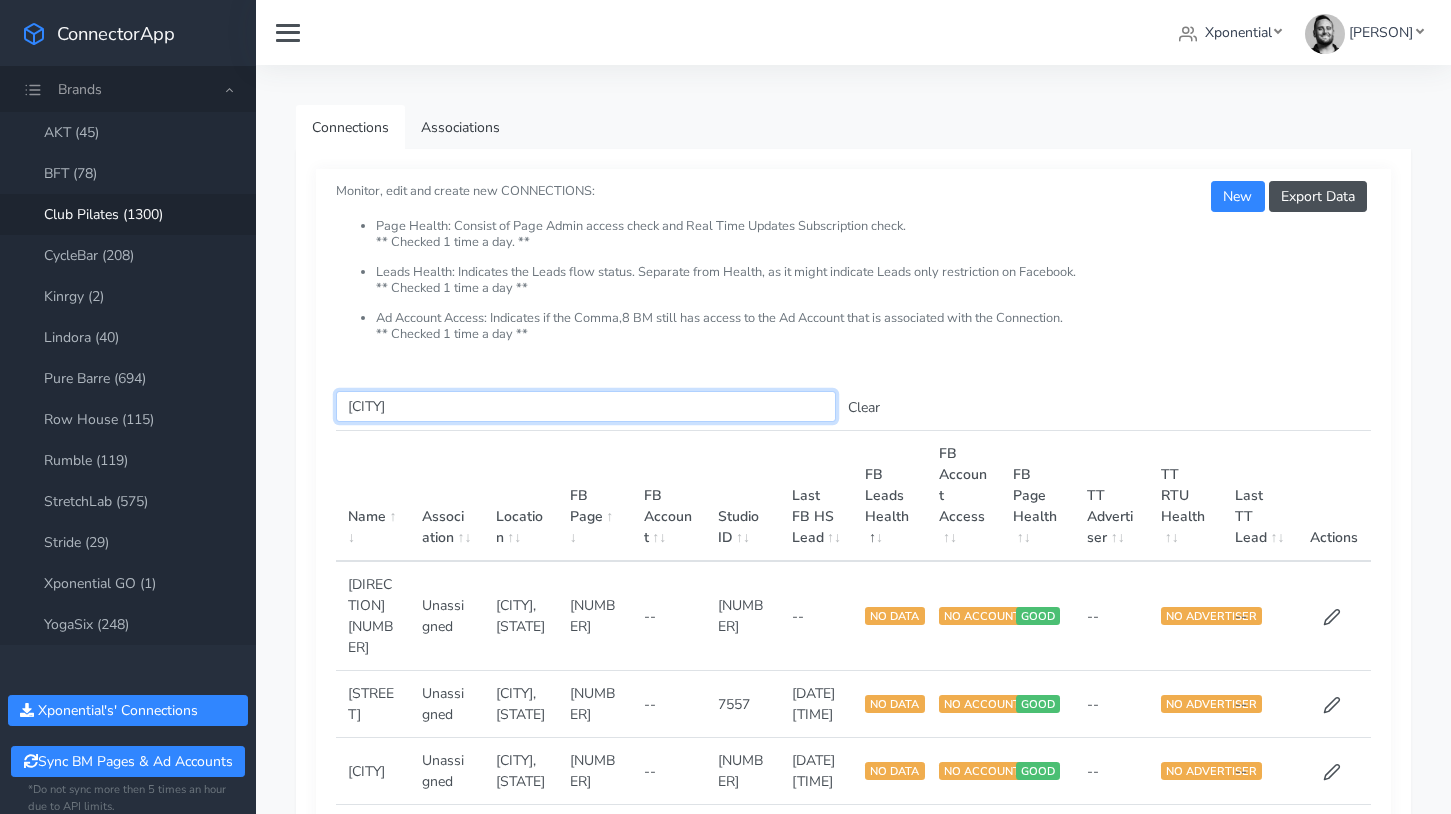 click on "[CITY]" at bounding box center (586, 406) 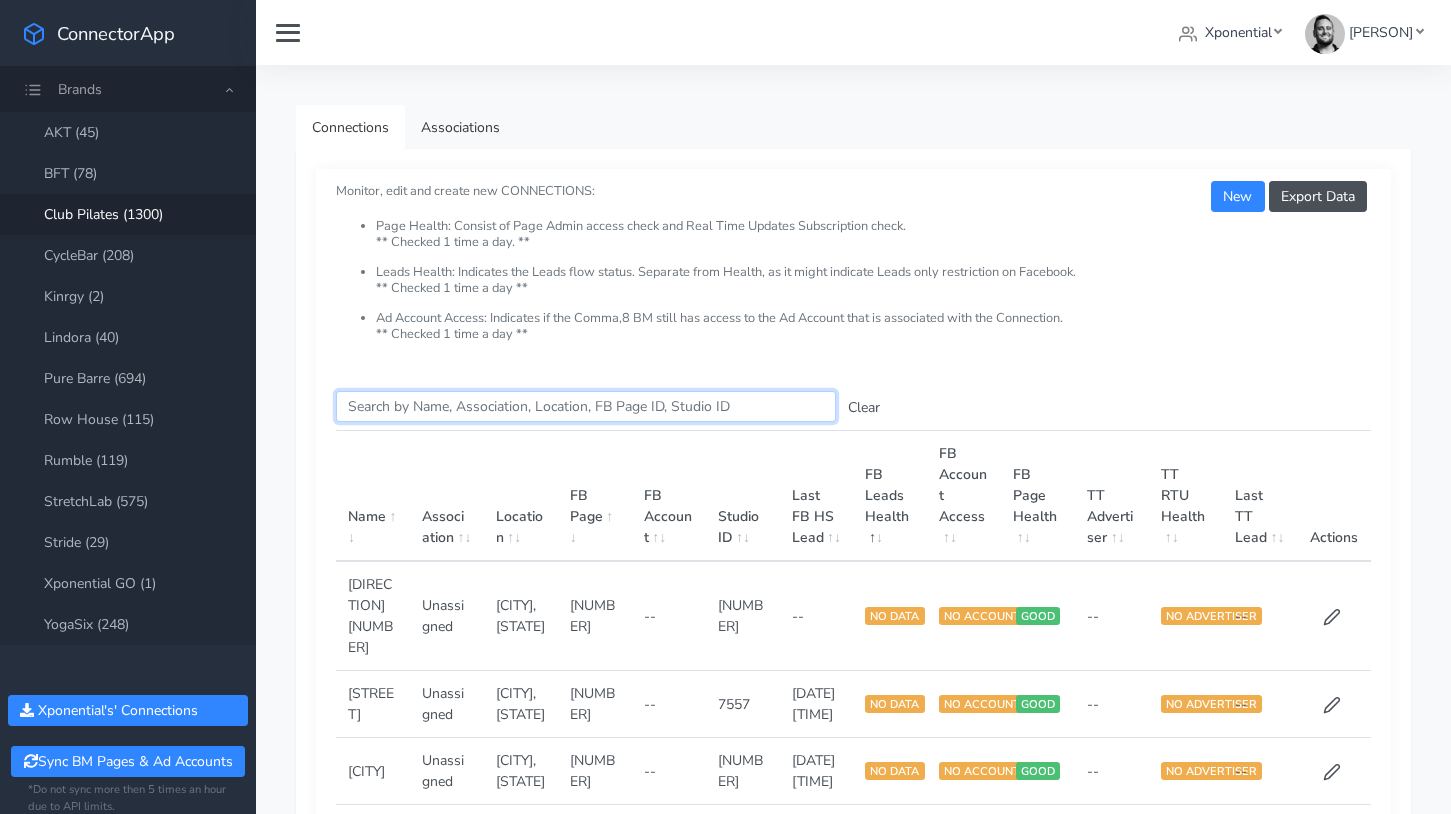paste on "[CITY]" 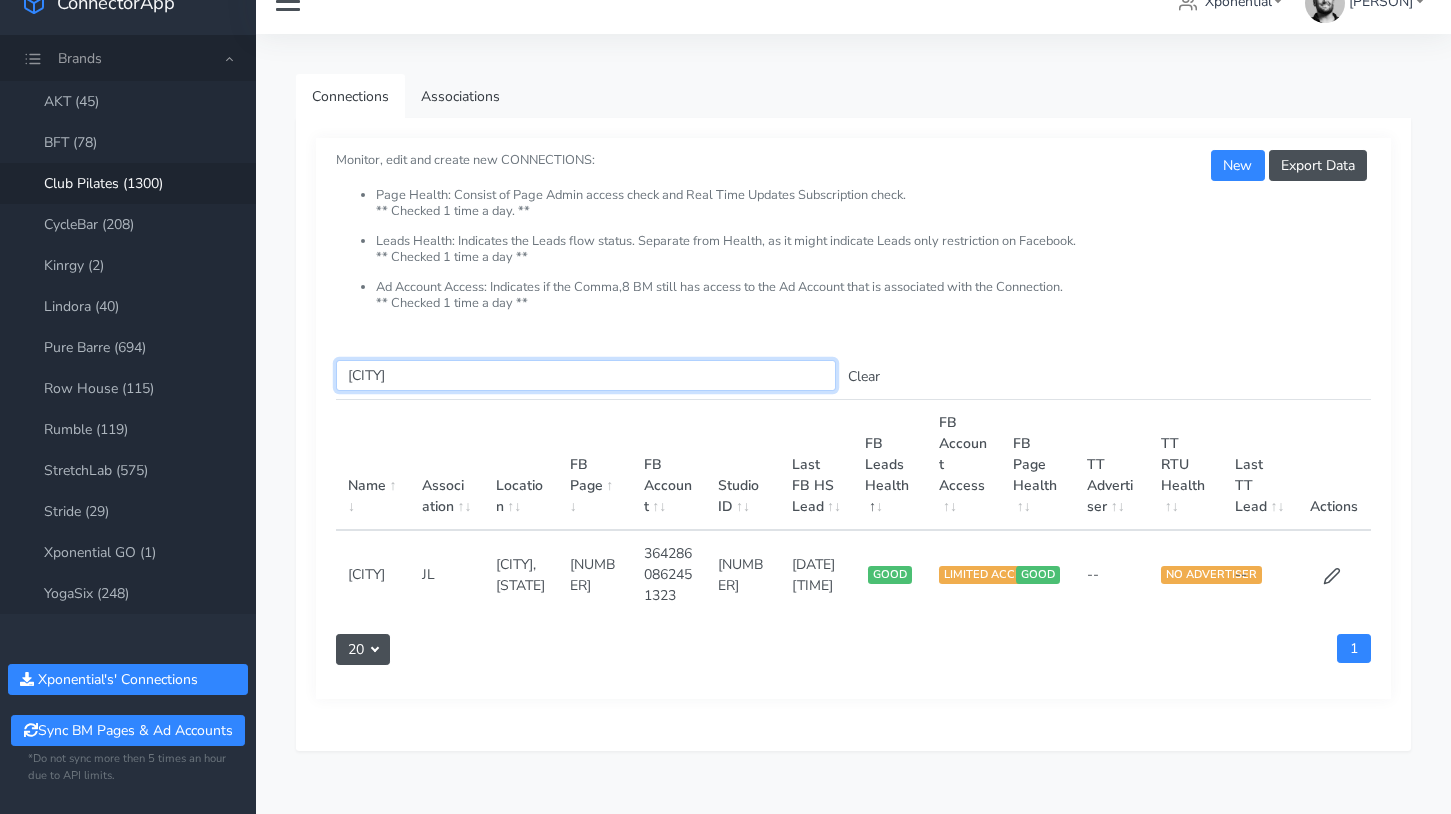 scroll, scrollTop: 115, scrollLeft: 0, axis: vertical 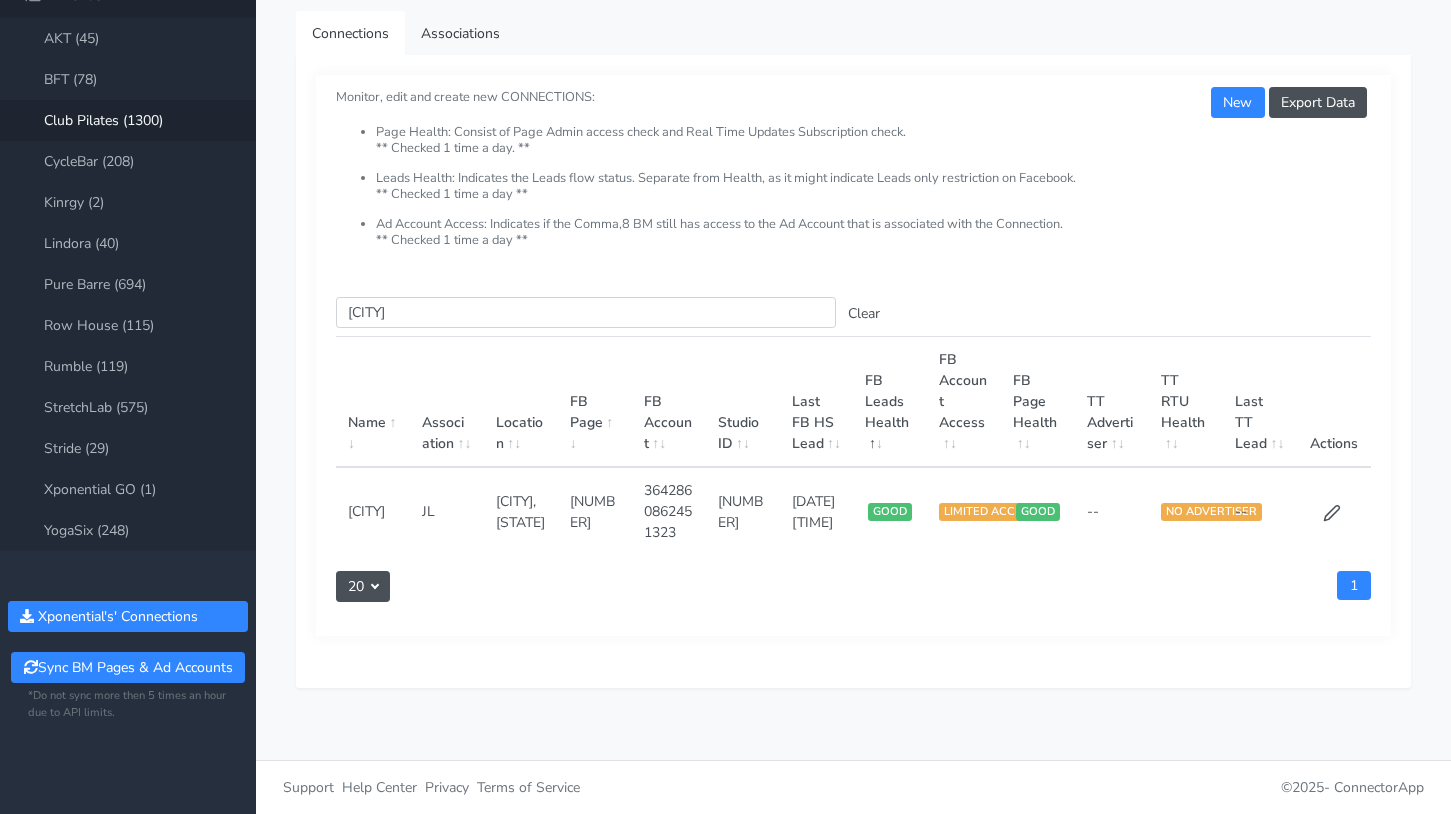 click on "[NUMBER]" at bounding box center [743, 511] 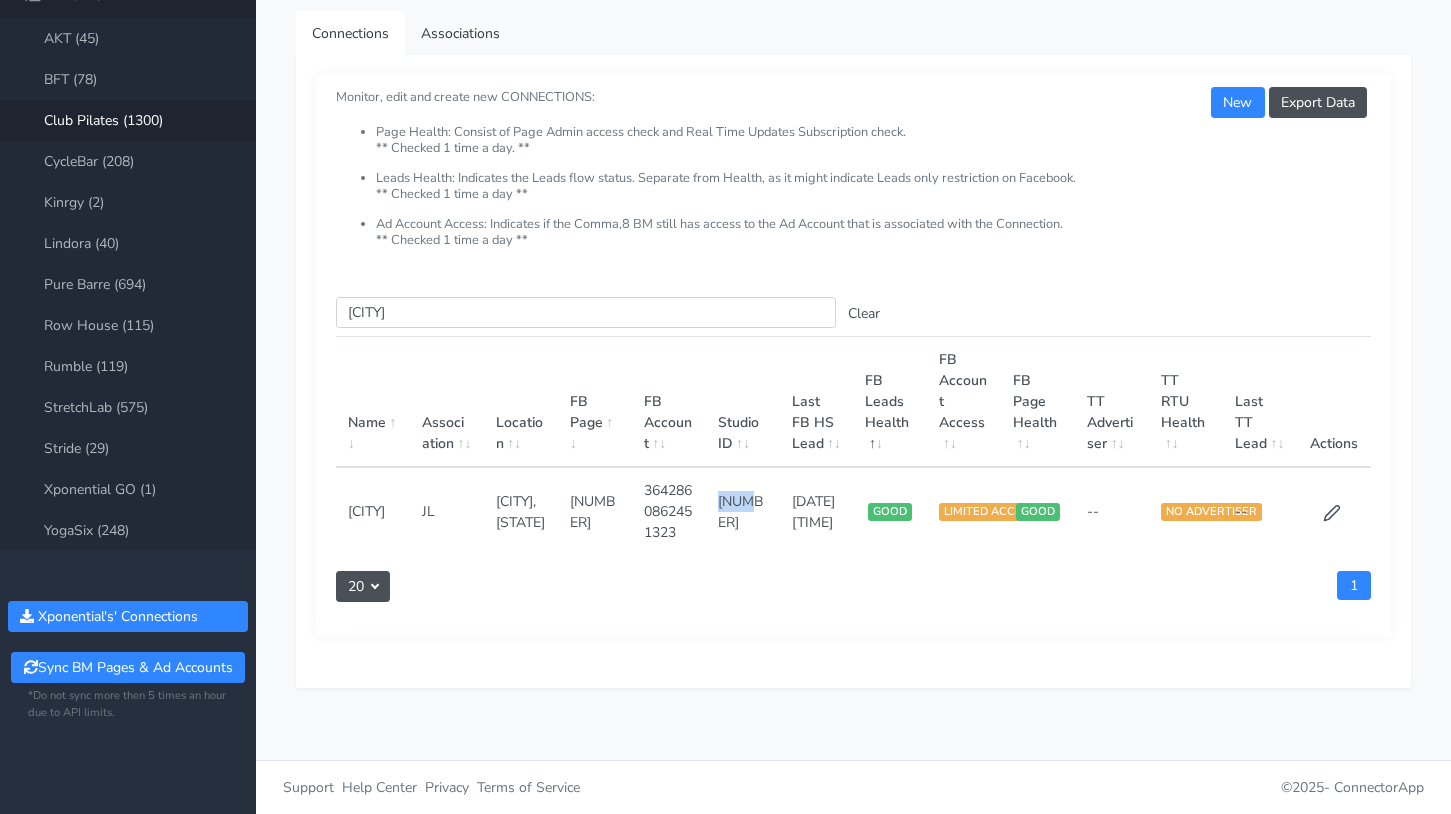 click on "[NUMBER]" at bounding box center [743, 511] 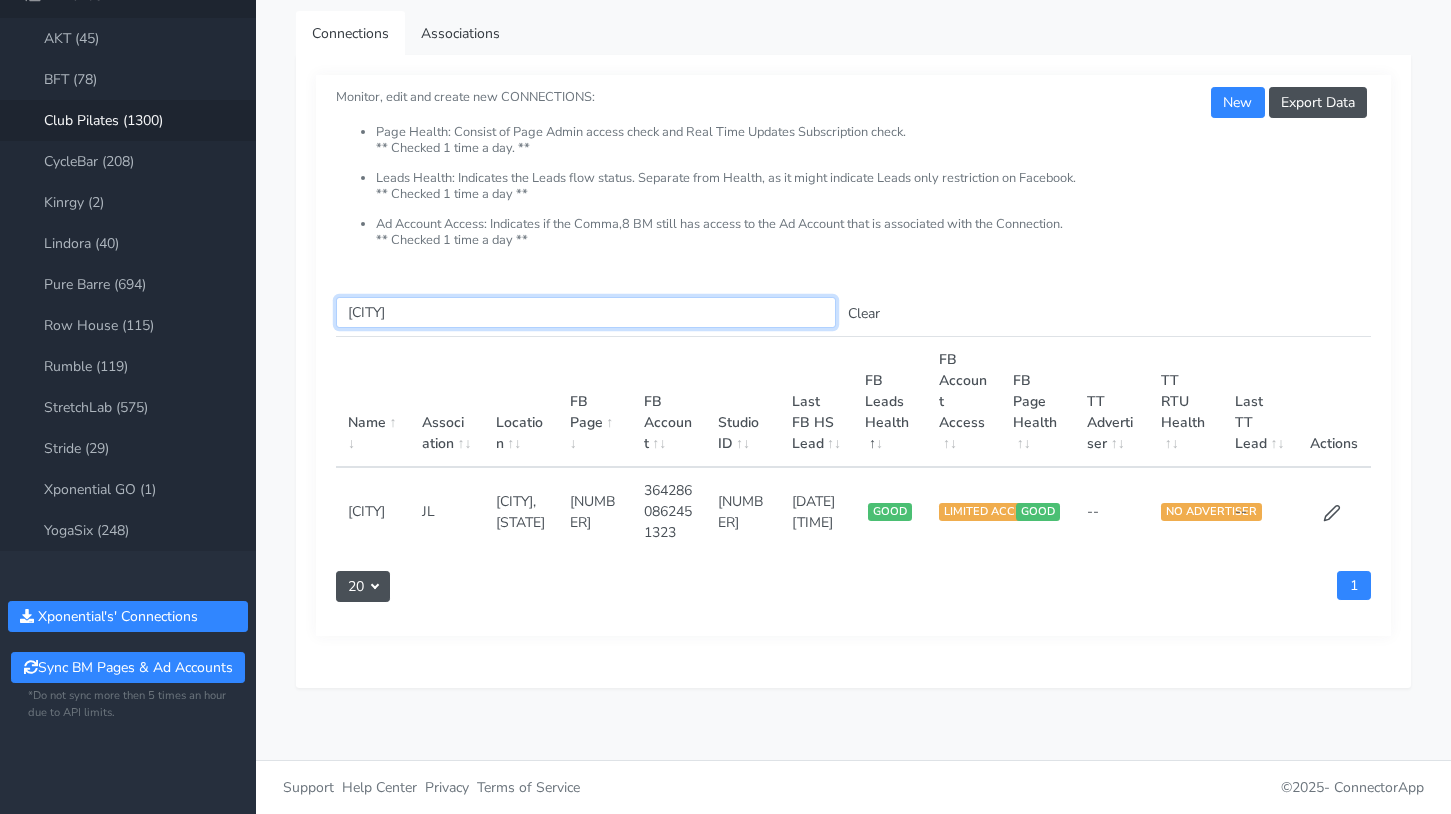 click on "[CITY]" at bounding box center [586, 312] 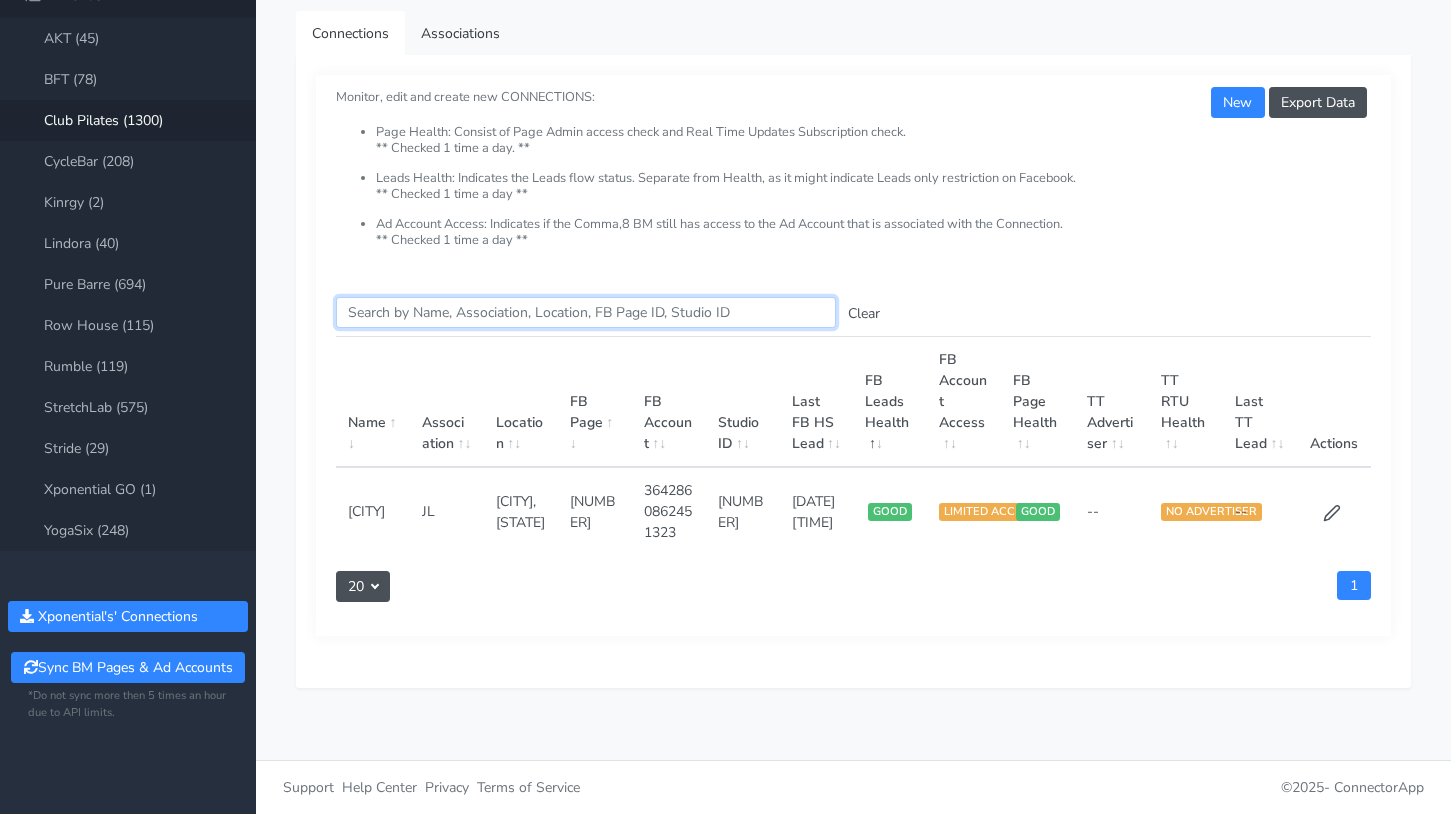 paste on "[NUMBER]" 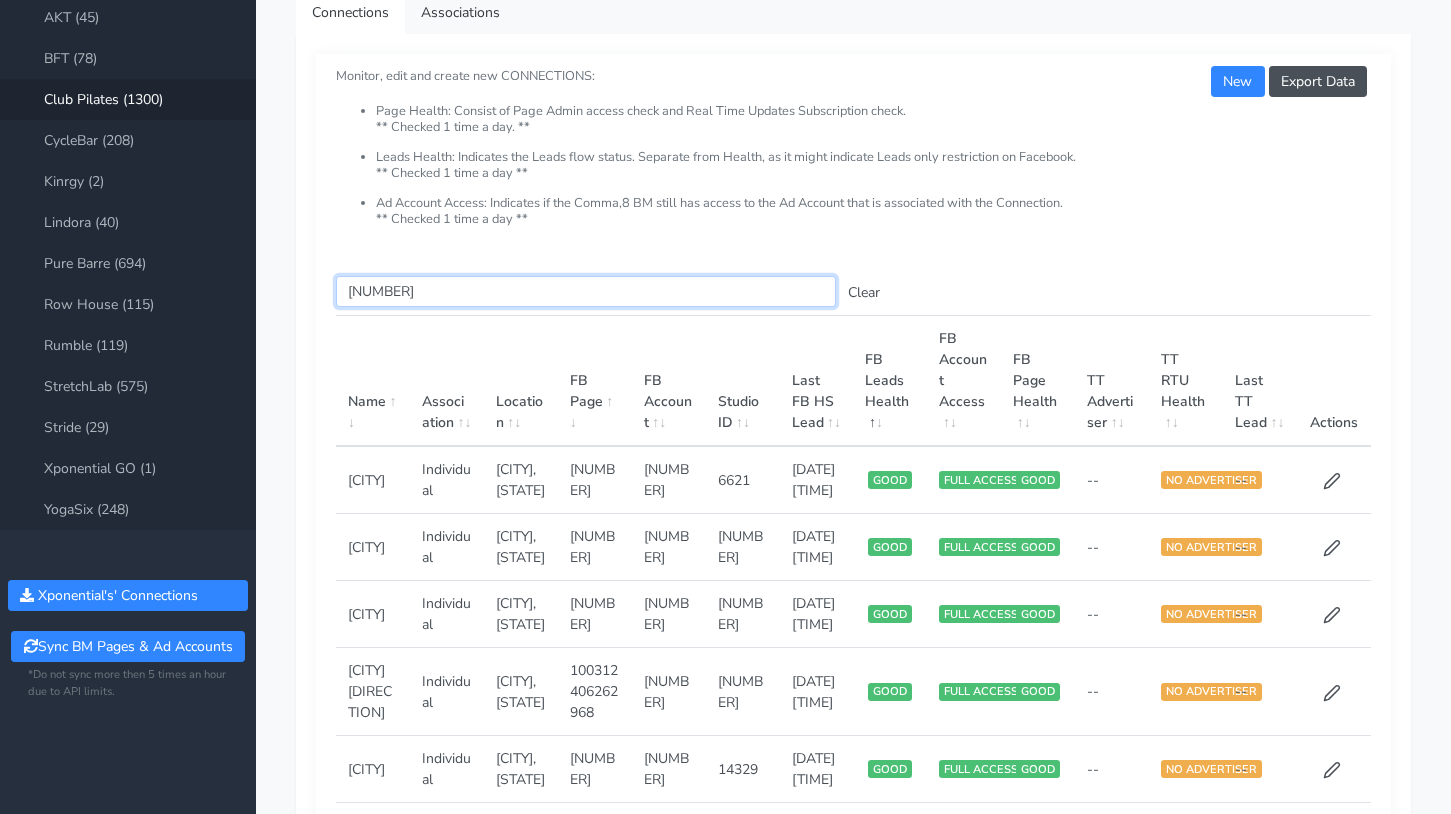 click on "[NUMBER]" at bounding box center (586, 291) 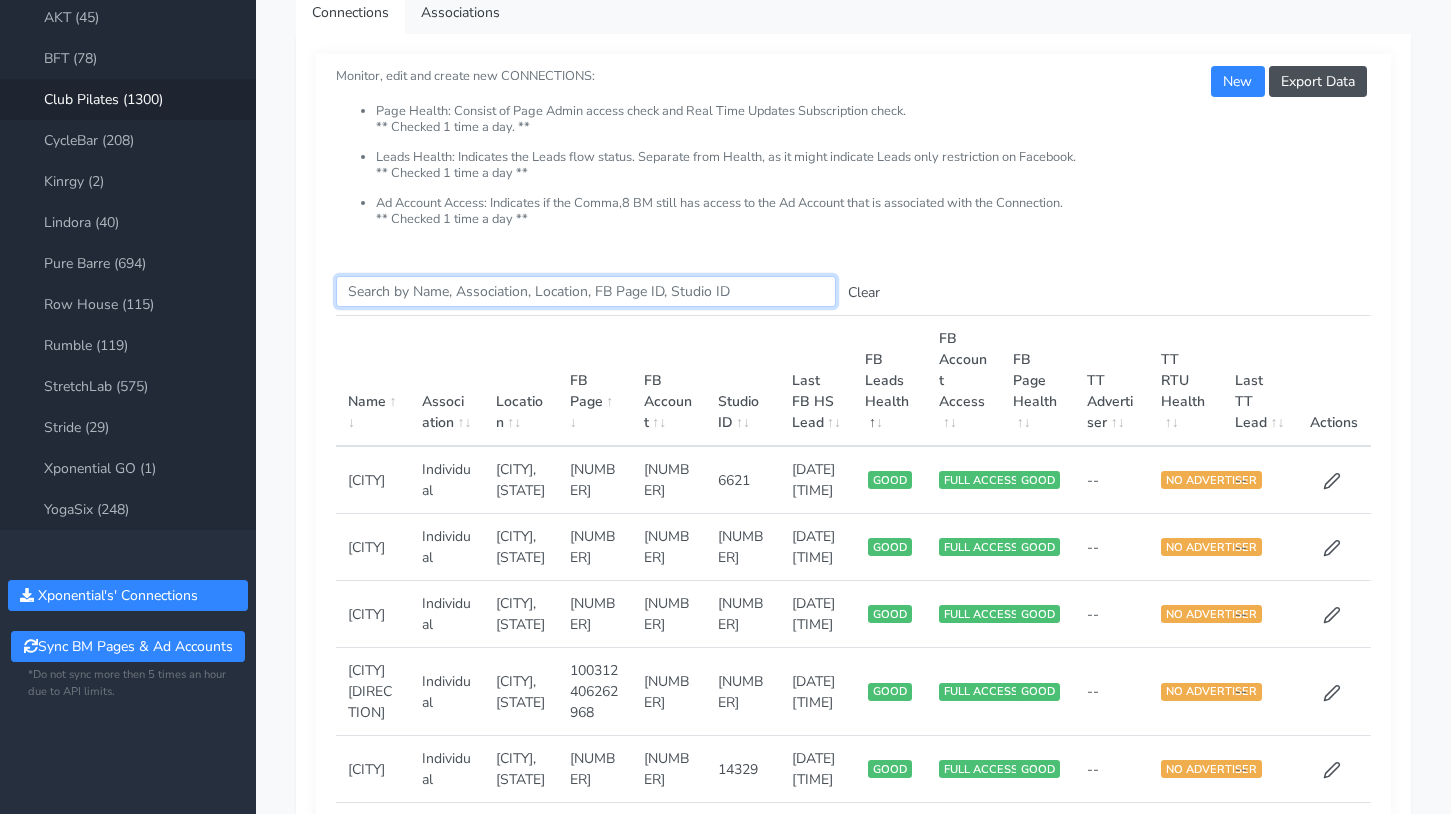 paste on "[NUMBER]" 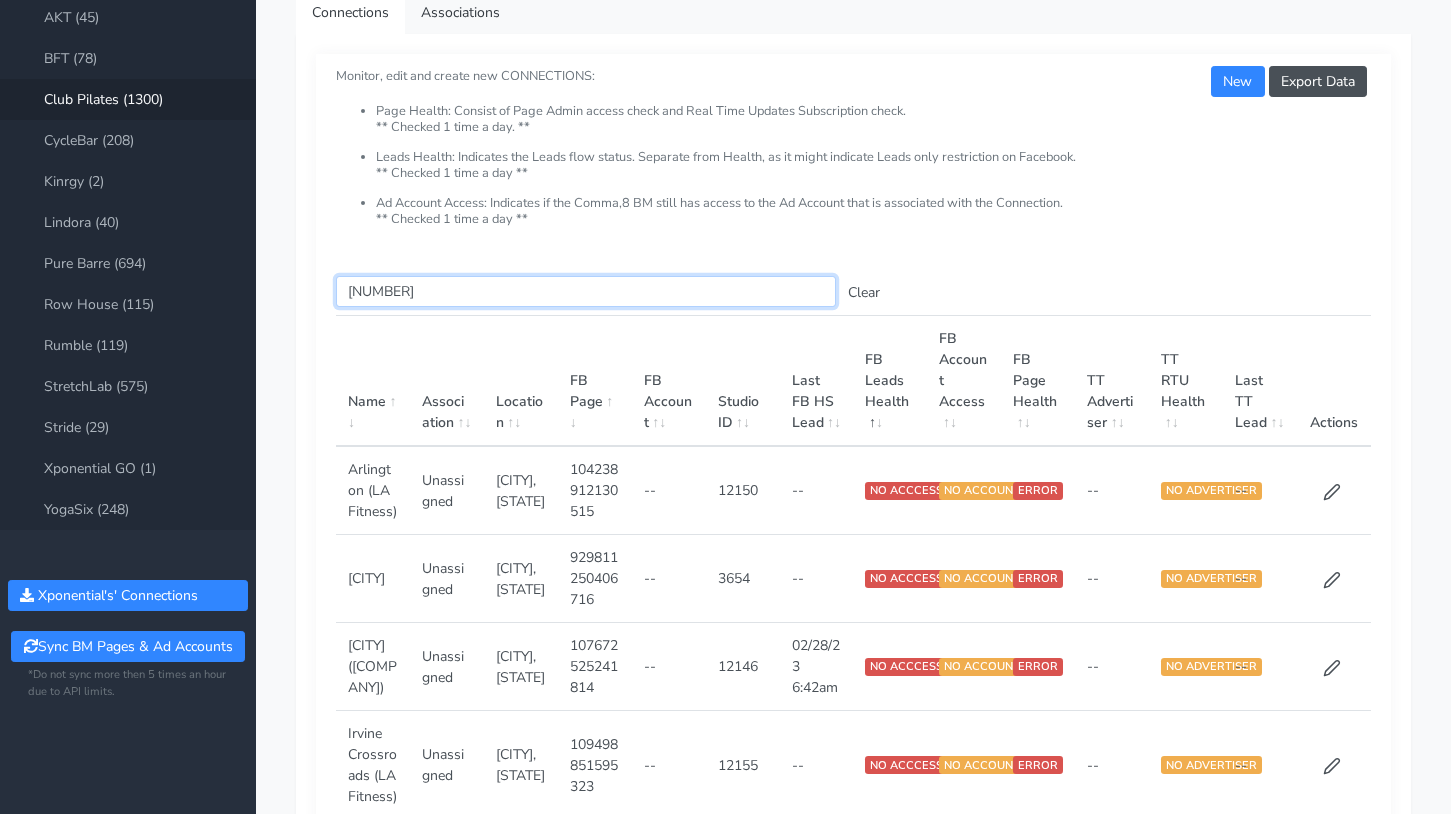 type on "[NUMBER]" 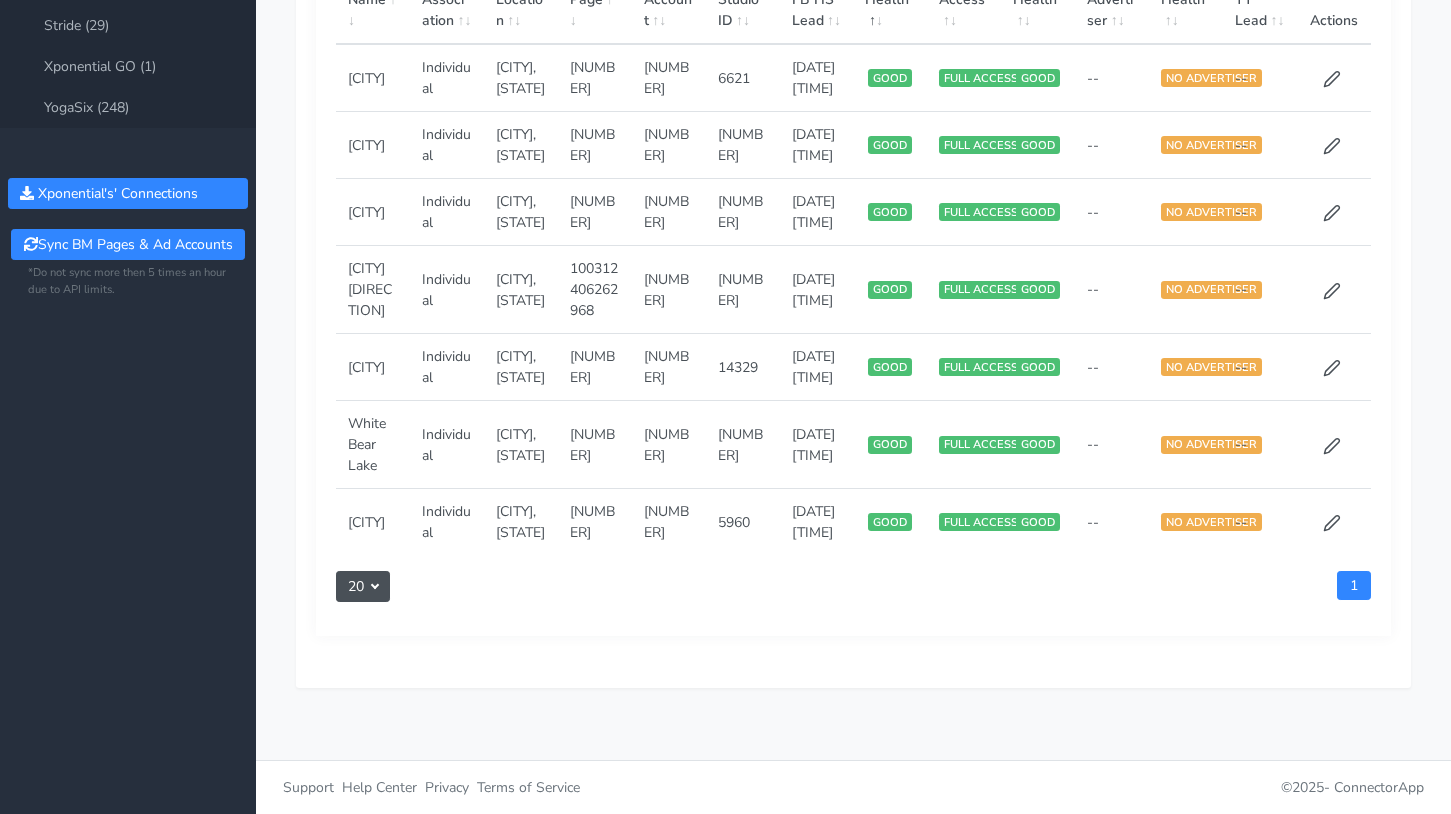 scroll, scrollTop: 661, scrollLeft: 0, axis: vertical 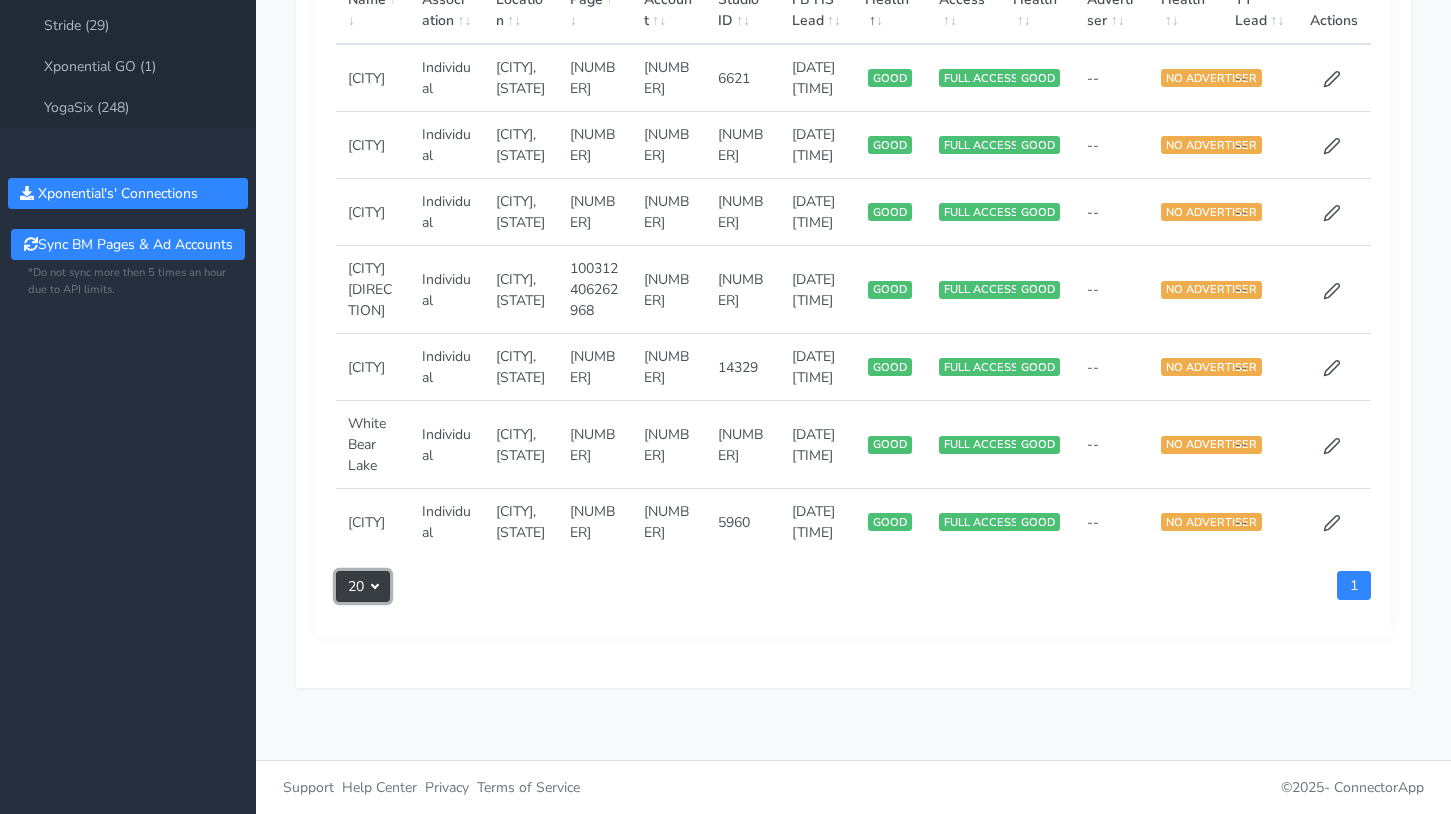 click on "20" at bounding box center (363, 586) 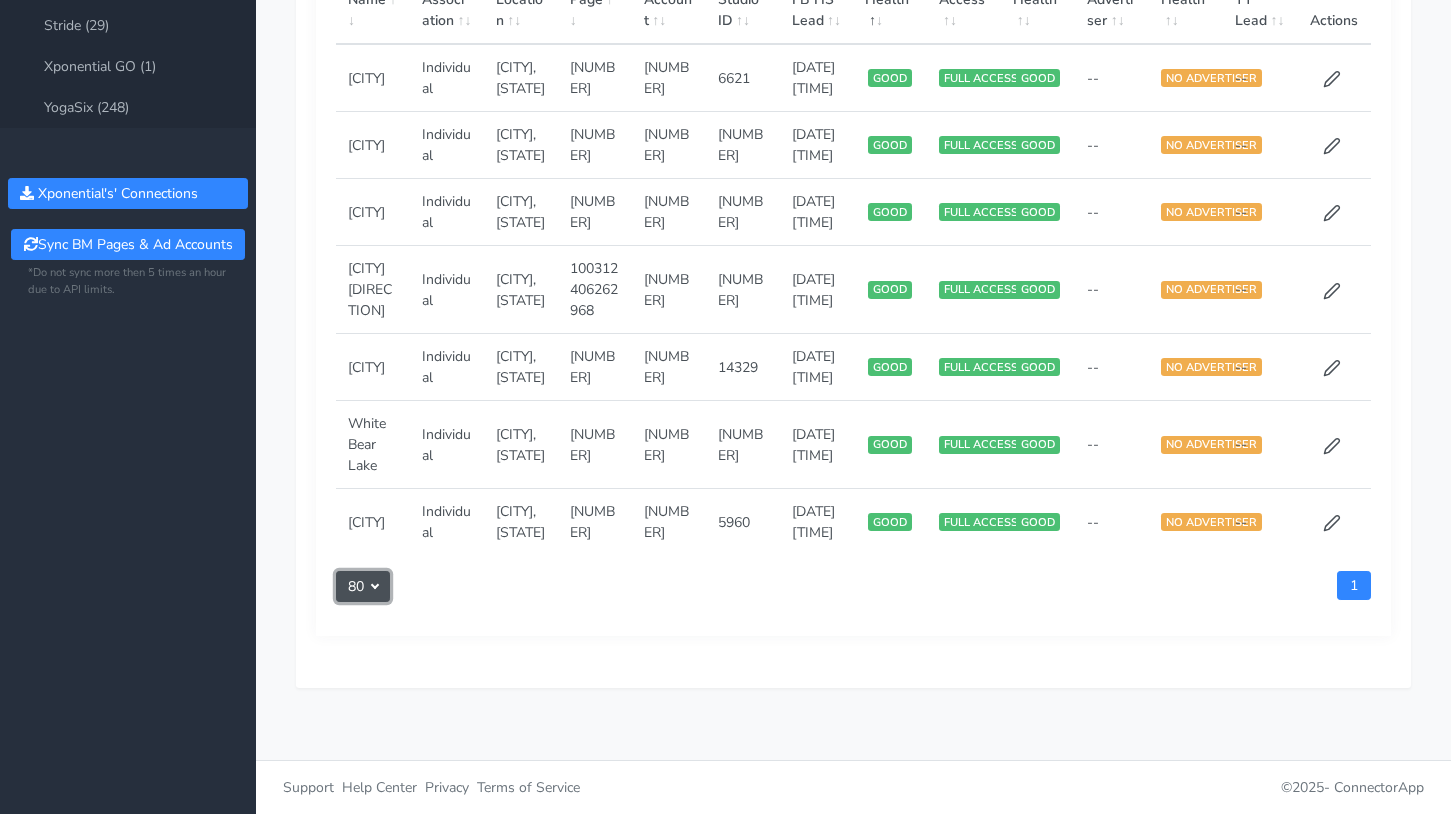 click on "Export Data New Monitor, edit and create new CONNECTIONS:    Page Health: Consist of Page Admin access check and Real Time Updates Subscription check.   ** Checked 1 time a day. **     Leads Health: Indicates the Leads flow status. Separate from Health, as it might indicate Leads only restriction on Facebook.    ** Checked 1 time a day **      Ad Account Access: Indicates if the Comma,8 BM still has access to the Ad Account that is associated with the Connection.    ** Checked 1 time a day ** Search this table Heights Clear Name Association Location FB Page FB Account Studio ID Last FB HS Lead FB Leads Health FB Account Access FB Page Health TT Advertiser TT RTU Health Last TT Lead Actions [CITY] Individual [CITY],[STATE] 105009784551692 -- 10999 08/03/20 5:00am NO DATA NO ACCOUNT GOOD -- NO ADVERTISER -- Heights Bridgetek Houston,TX 102269281884370 222455019676478 11465 07/08/25 9:13am GOOD LIMITED ACCESS GOOD -- NO ADVERTISER -- 20   20 40 80 100 1" at bounding box center (853, 160) 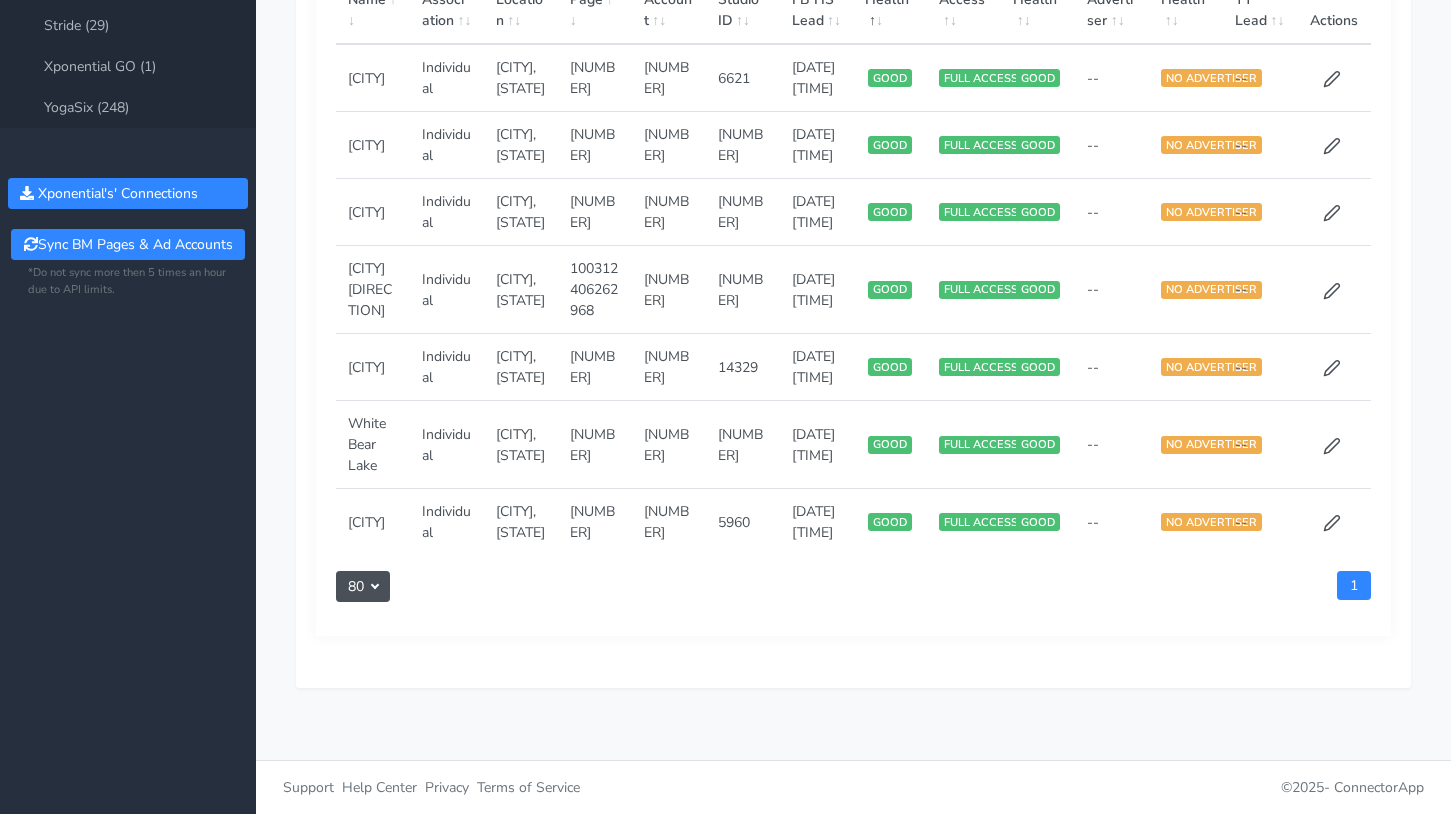 click on "[CITY] Individual [CITY],[STATE] [NUMBER] [NUMBER] [TIME] GOOD FULL ACCESS GOOD -- NO ADVERTISER -- [CITY] Individual [CITY],[STATE] [NUMBER] [NUMBER] [TIME] GOOD FULL ACCESS GOOD -- NO ADVERTISER -- [CITY] Individual [CITY],[STATE] [NUMBER] [NUMBER] [TIME] GOOD FULL ACCESS GOOD -- NO ADVERTISER -- [CITY] Individual [CITY],[STATE] [NUMBER] [NUMBER] [TIME] GOOD FULL ACCESS GOOD -- NO ADVERTISER -- [CITY] Individual [CITY],[STATE] [NUMBER] [NUMBER] [TIME] GOOD FULL ACCESS GOOD -- NO ADVERTISER -- [CITY] Individual [CITY],[STATE] [NUMBER] [NUMBER] [TIME] GOOD FULL ACCESS GOOD -- NO ADVERTISER -- [CITY] Individual" at bounding box center (853, 245) 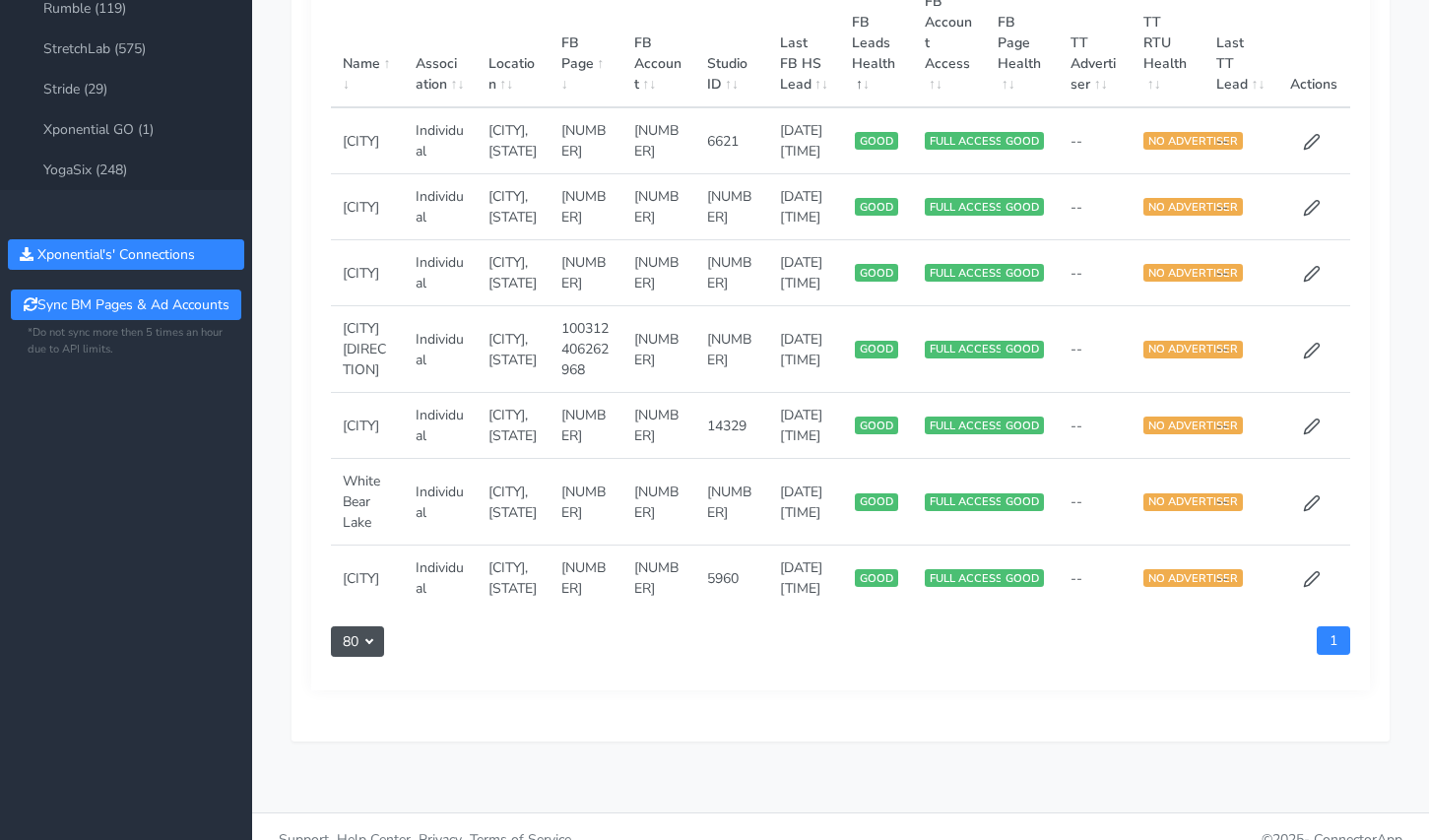 scroll, scrollTop: 448, scrollLeft: 0, axis: vertical 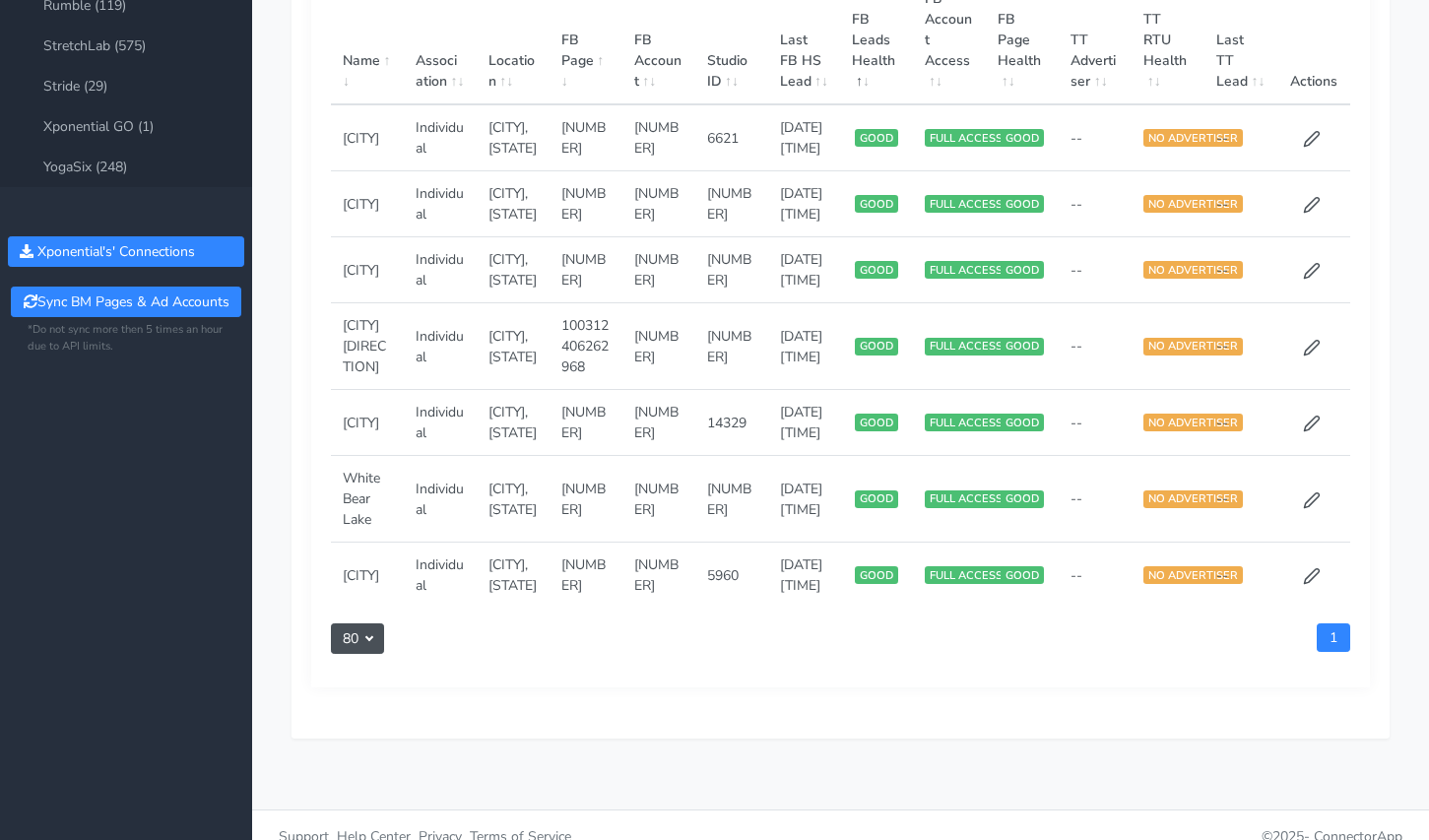 drag, startPoint x: 635, startPoint y: 140, endPoint x: 677, endPoint y: 171, distance: 52.201533 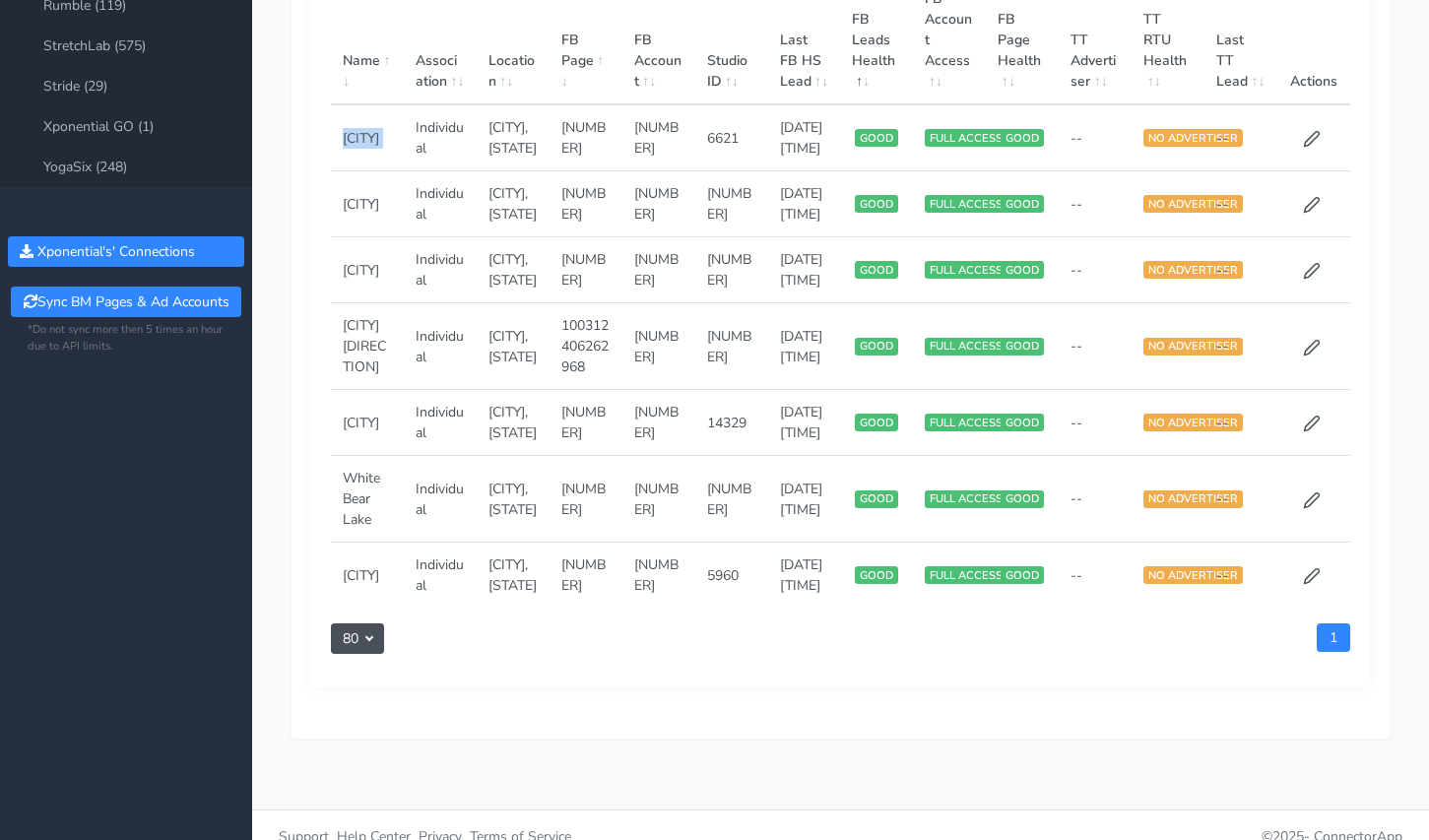 click on "[CITY]" at bounding box center [367, 138] 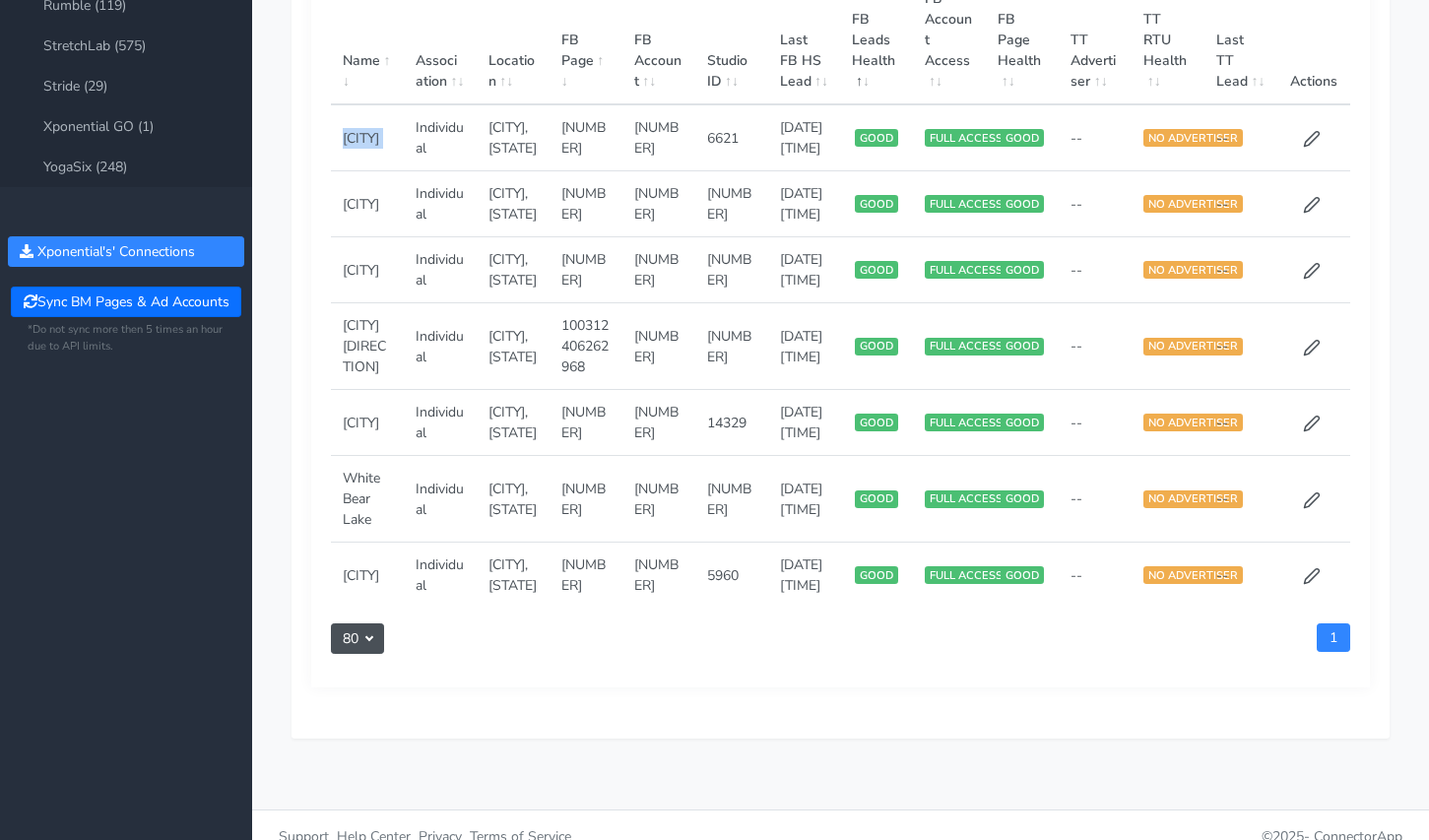 copy on "[CITY]" 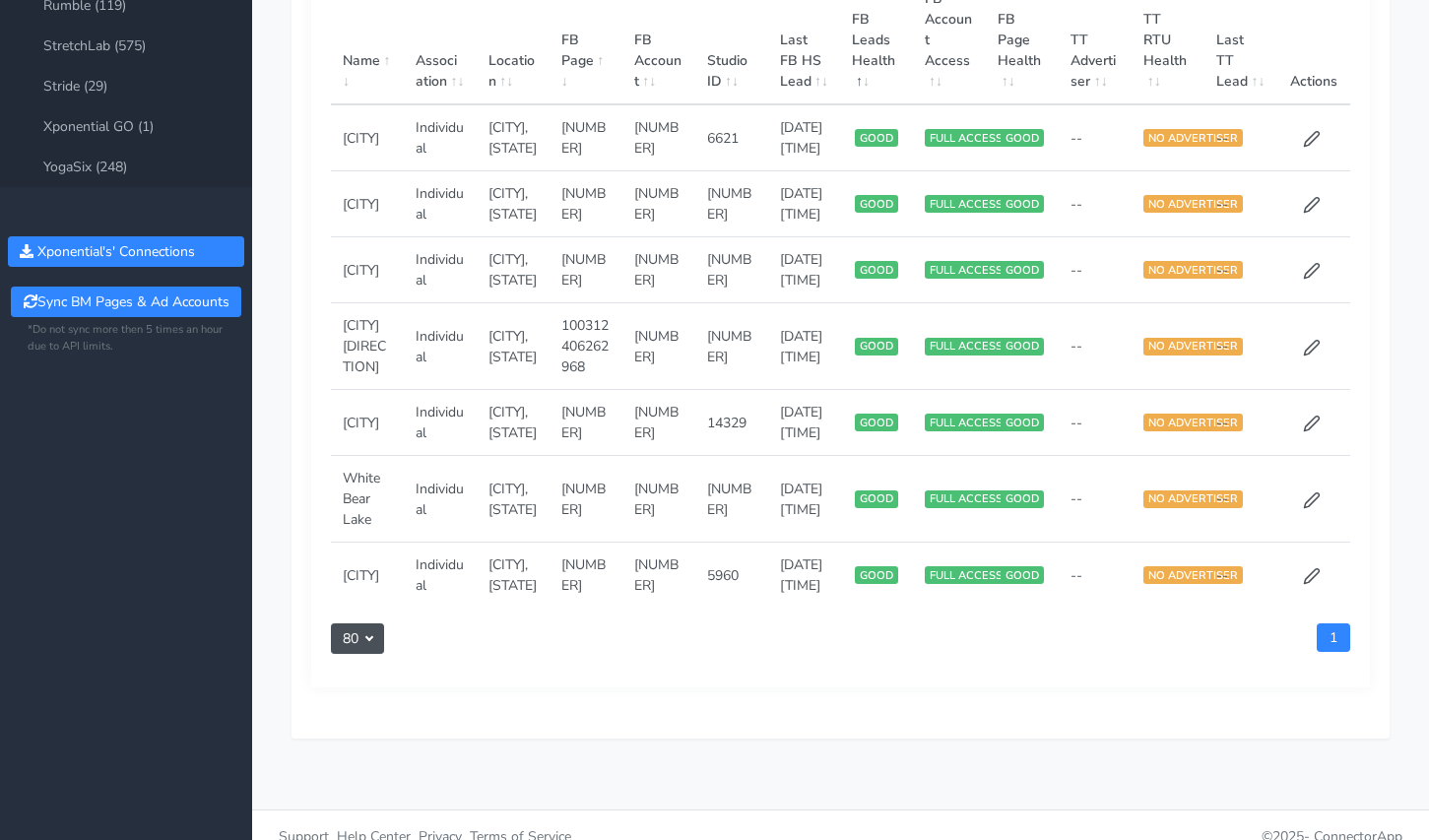 drag, startPoint x: 357, startPoint y: 167, endPoint x: 368, endPoint y: 172, distance: 12 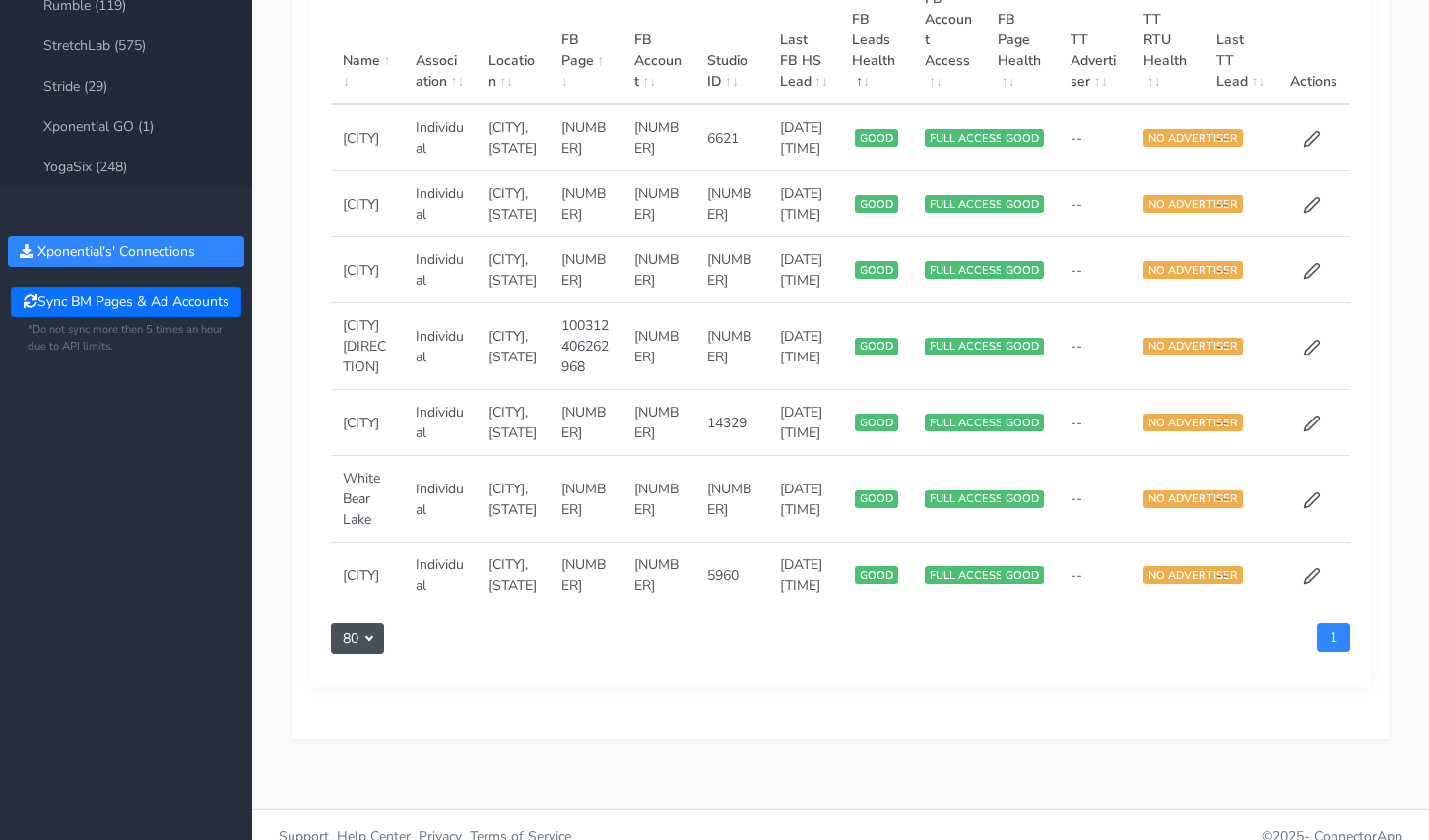 copy on "[CITY]" 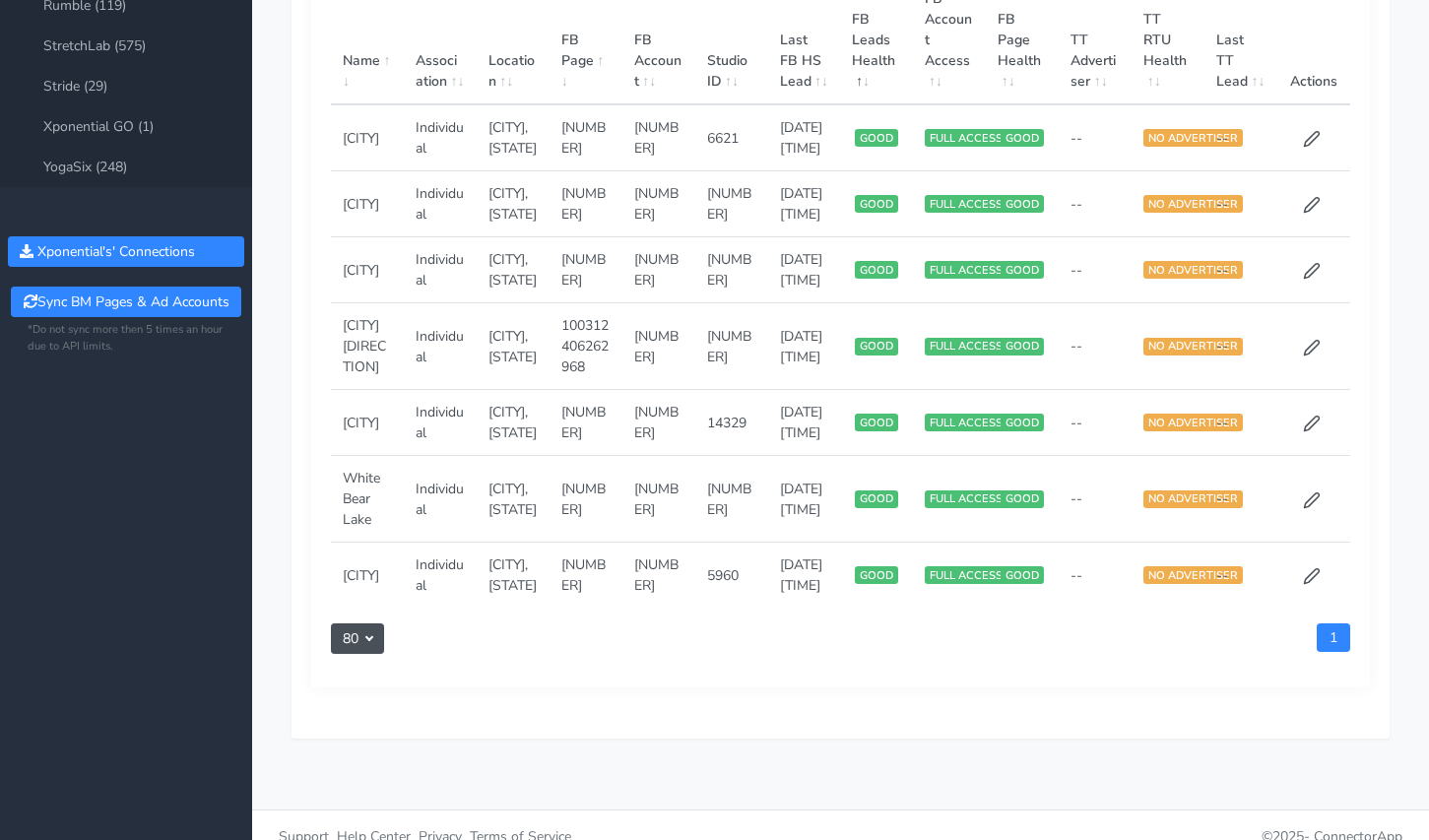 click on "[CITY]" at bounding box center (367, 138) 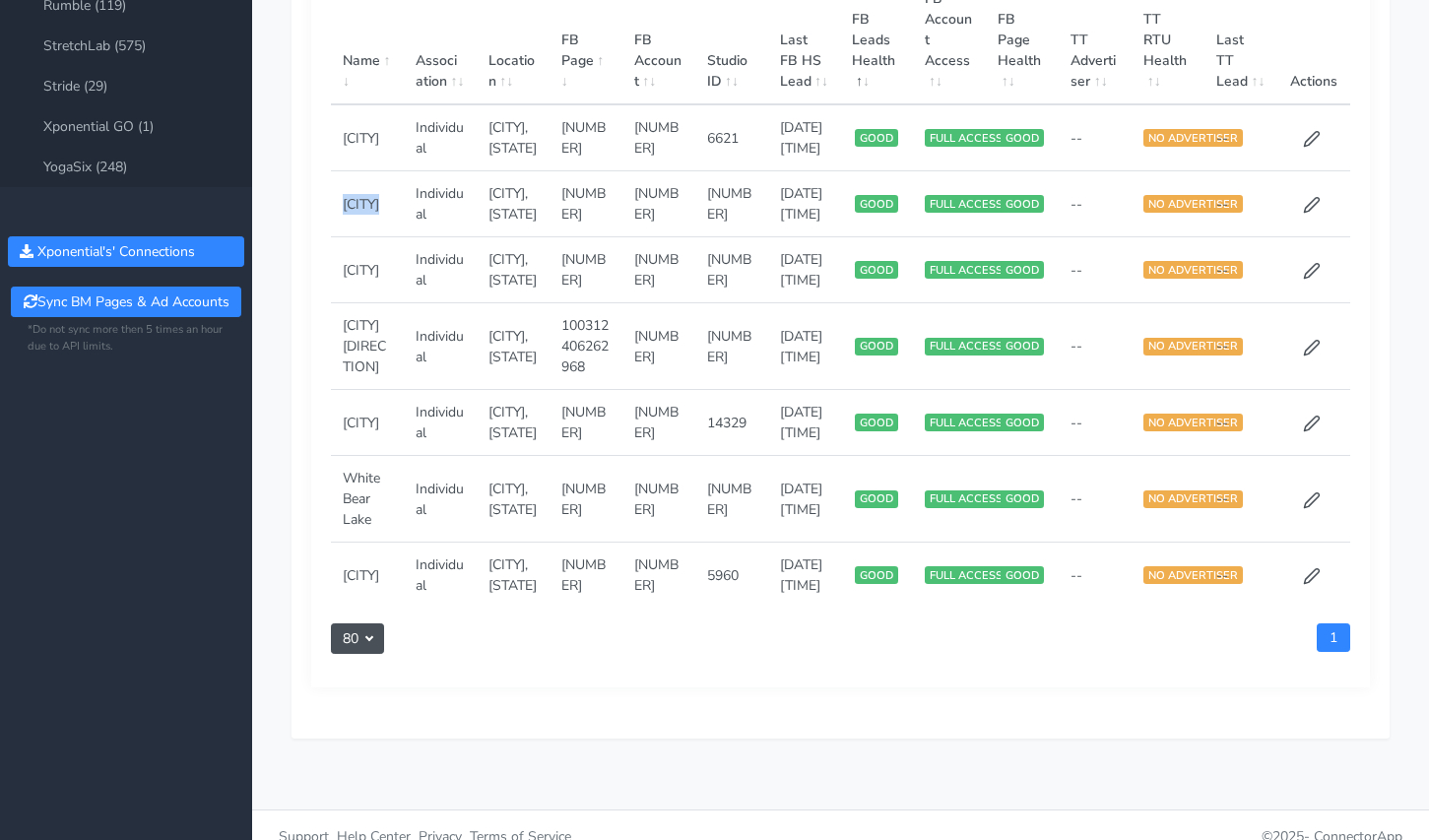 click on "[CITY]" at bounding box center (367, 138) 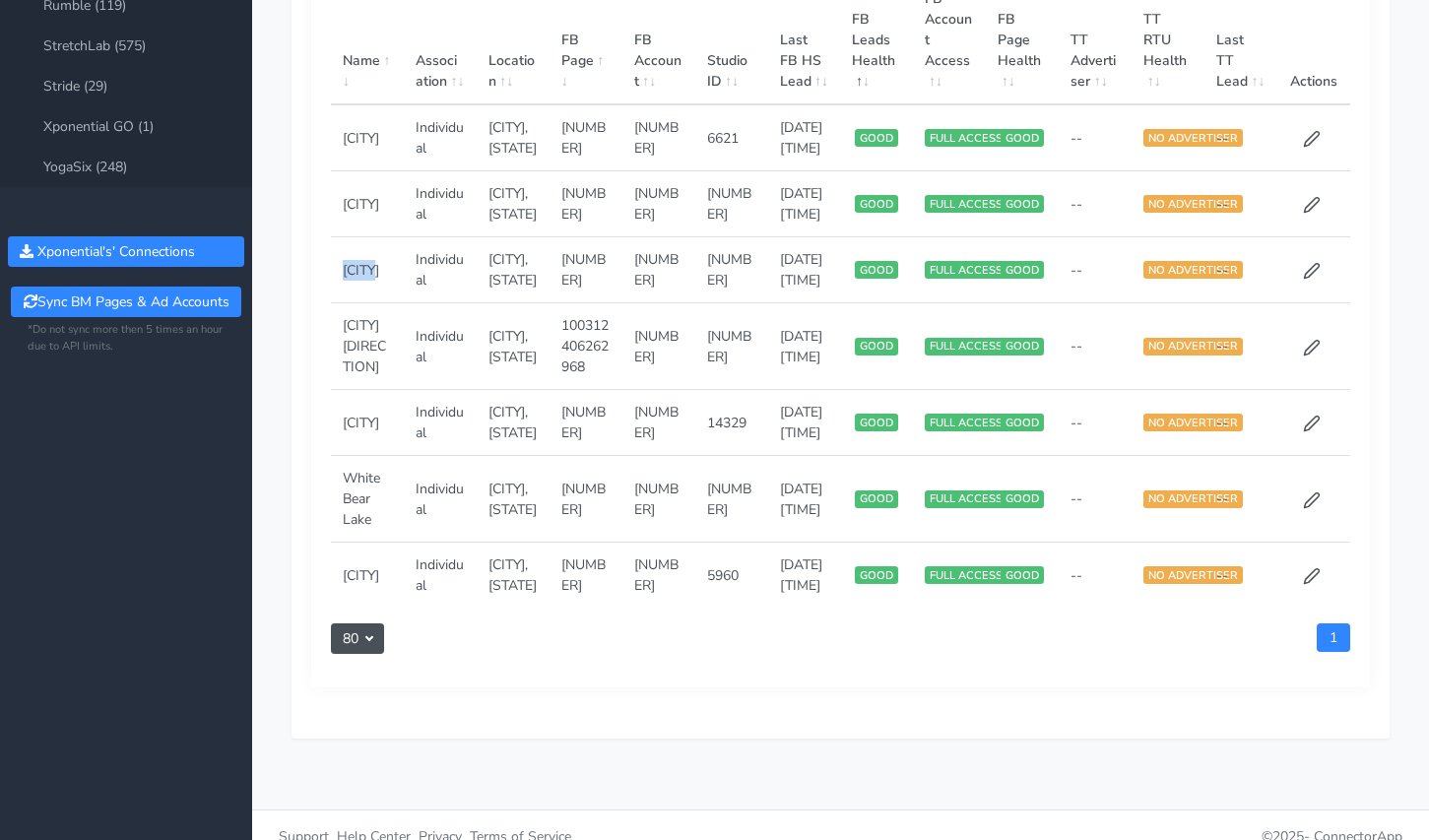 click on "[CITY]" at bounding box center [367, 138] 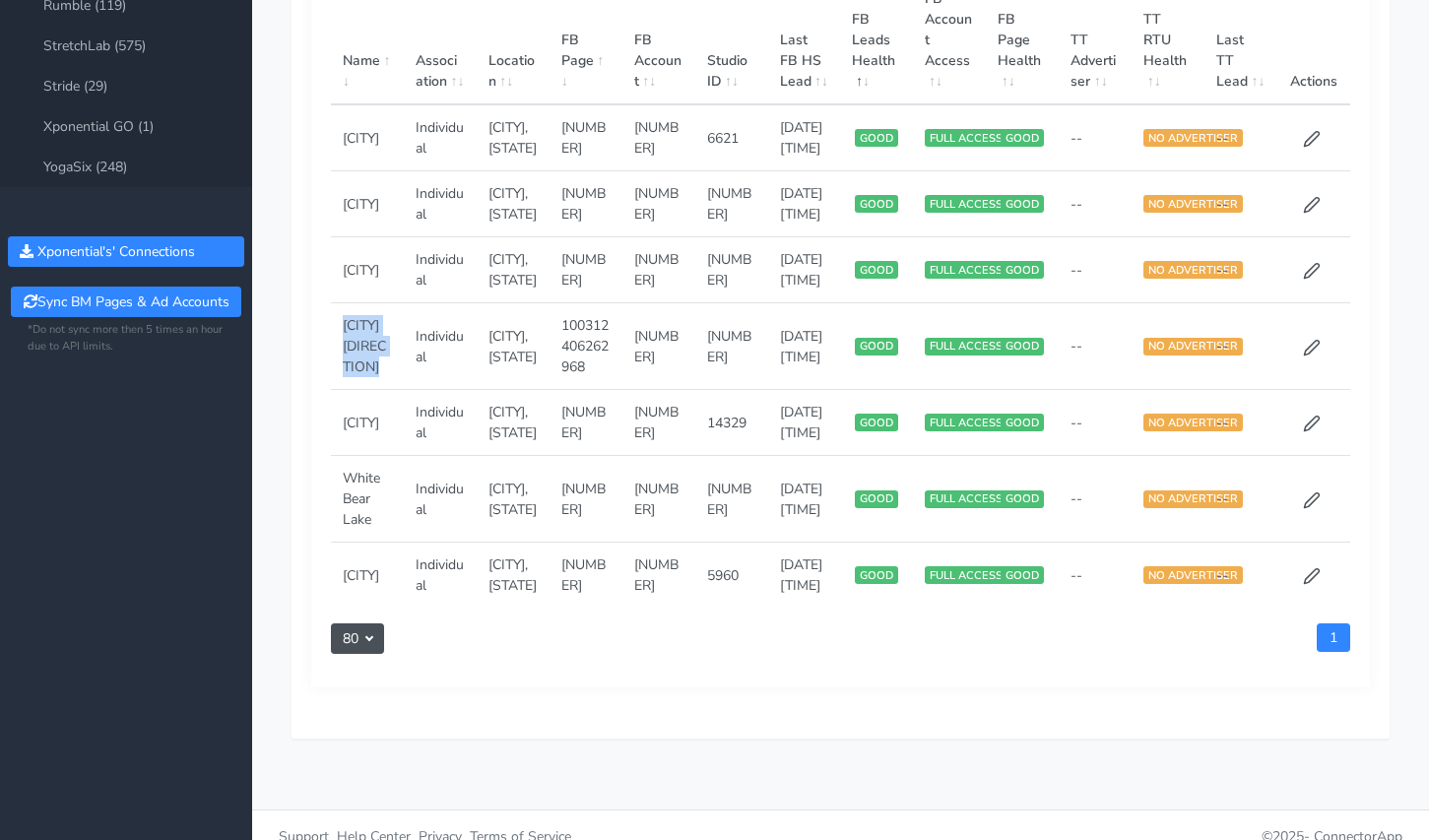 drag, startPoint x: 377, startPoint y: 499, endPoint x: 346, endPoint y: 456, distance: 53.009433 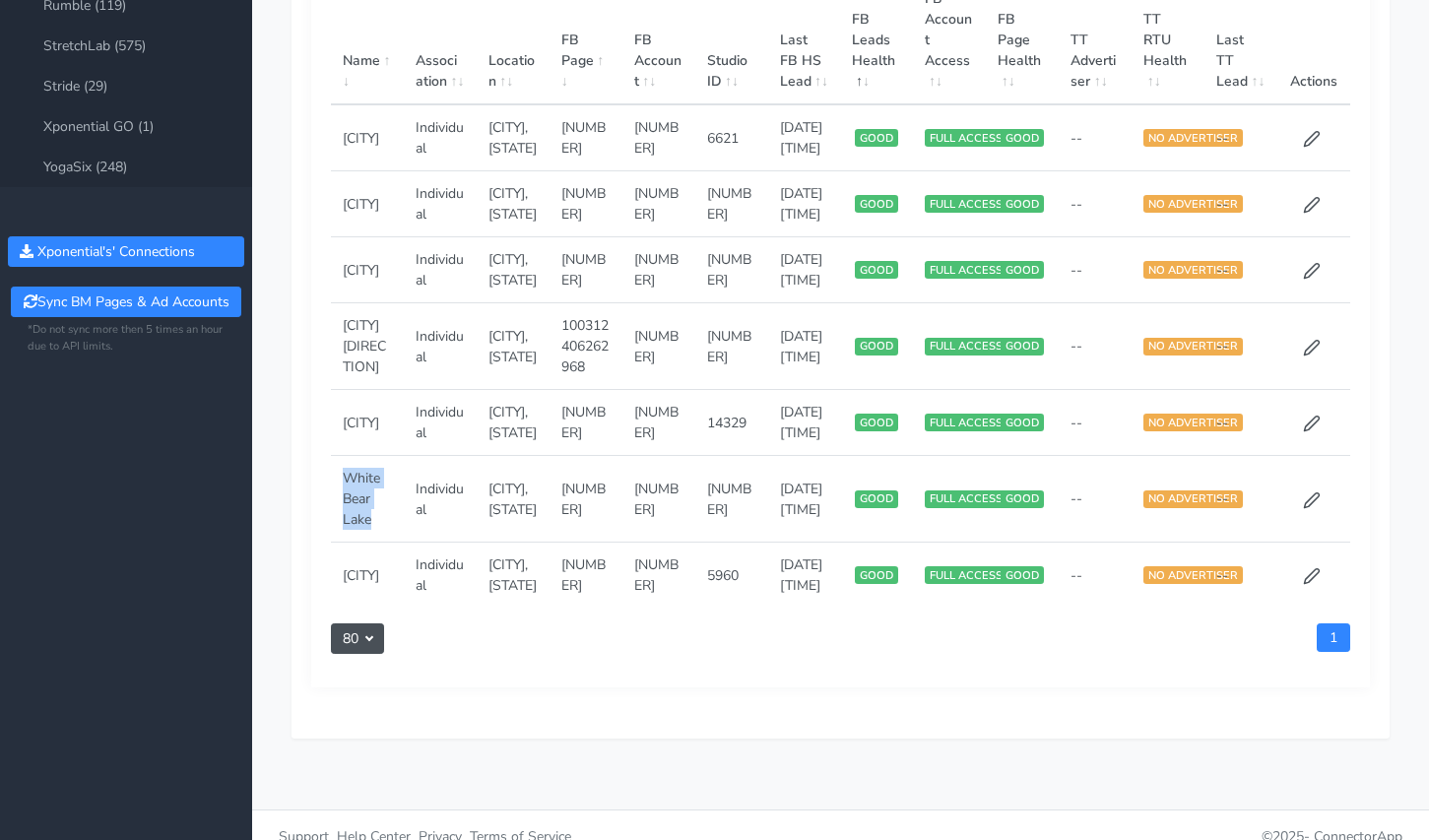 drag, startPoint x: 380, startPoint y: 675, endPoint x: 345, endPoint y: 641, distance: 48.795492 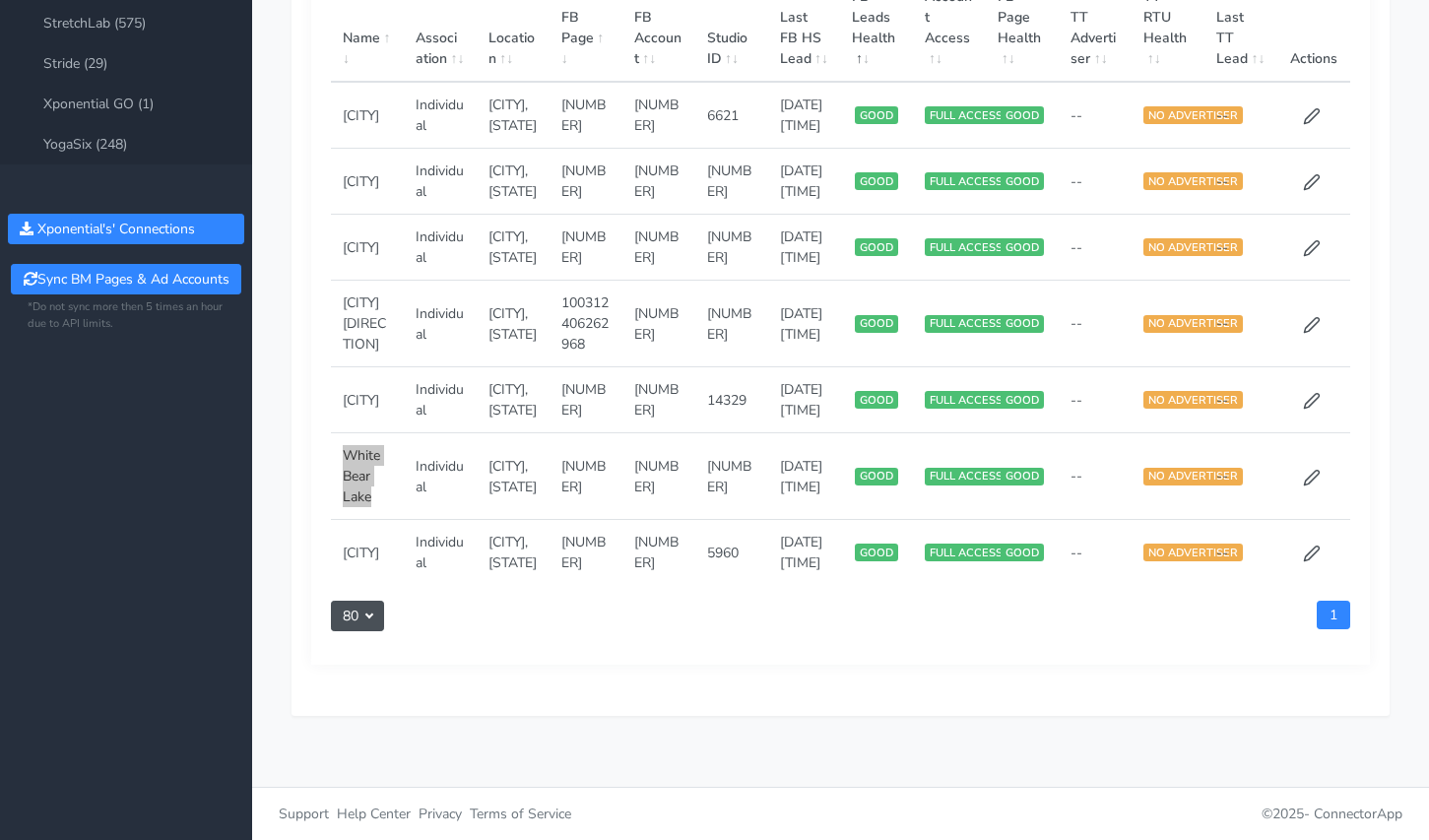 scroll, scrollTop: 624, scrollLeft: 0, axis: vertical 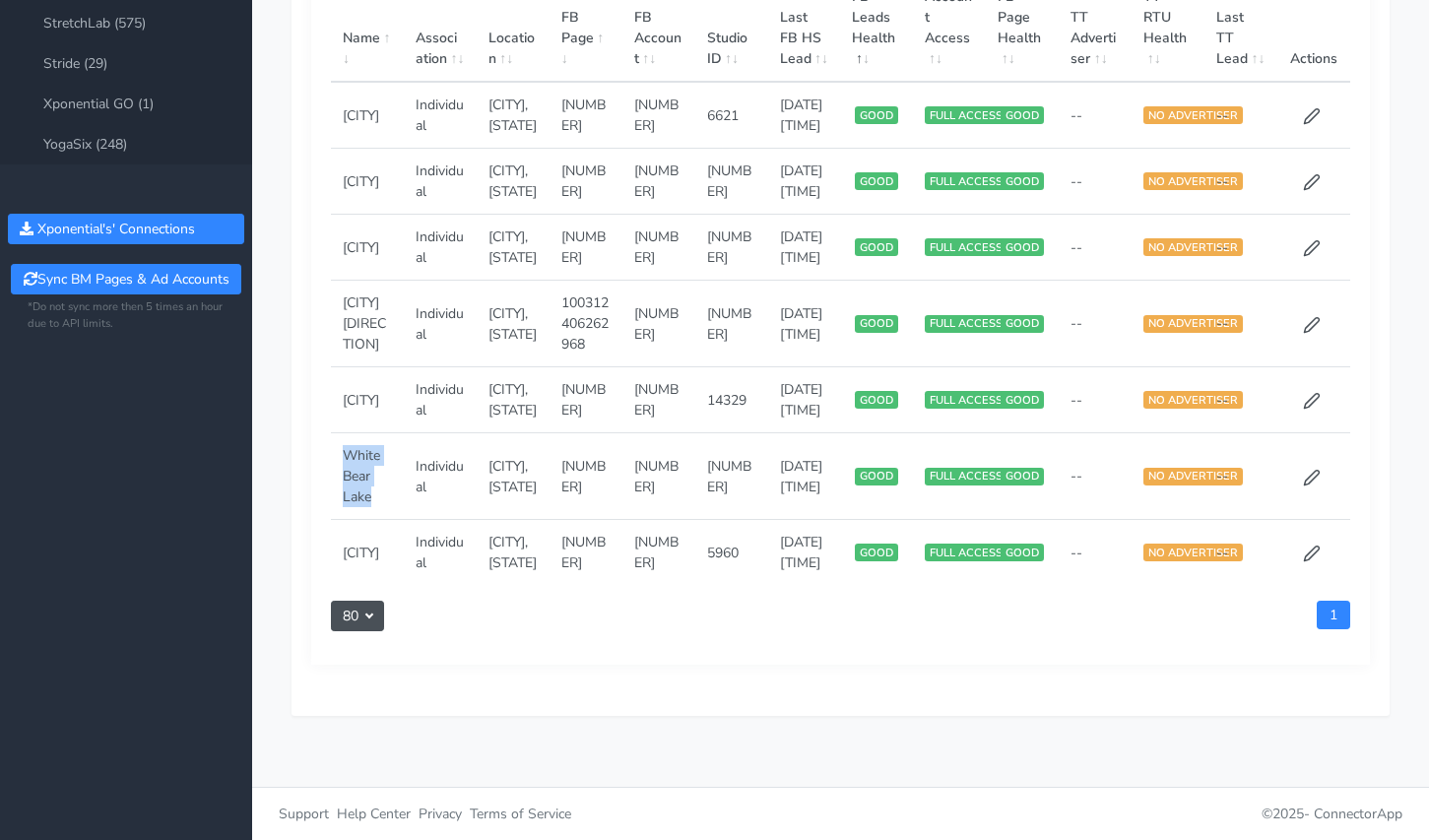drag, startPoint x: 392, startPoint y: 592, endPoint x: 339, endPoint y: 563, distance: 60.41523 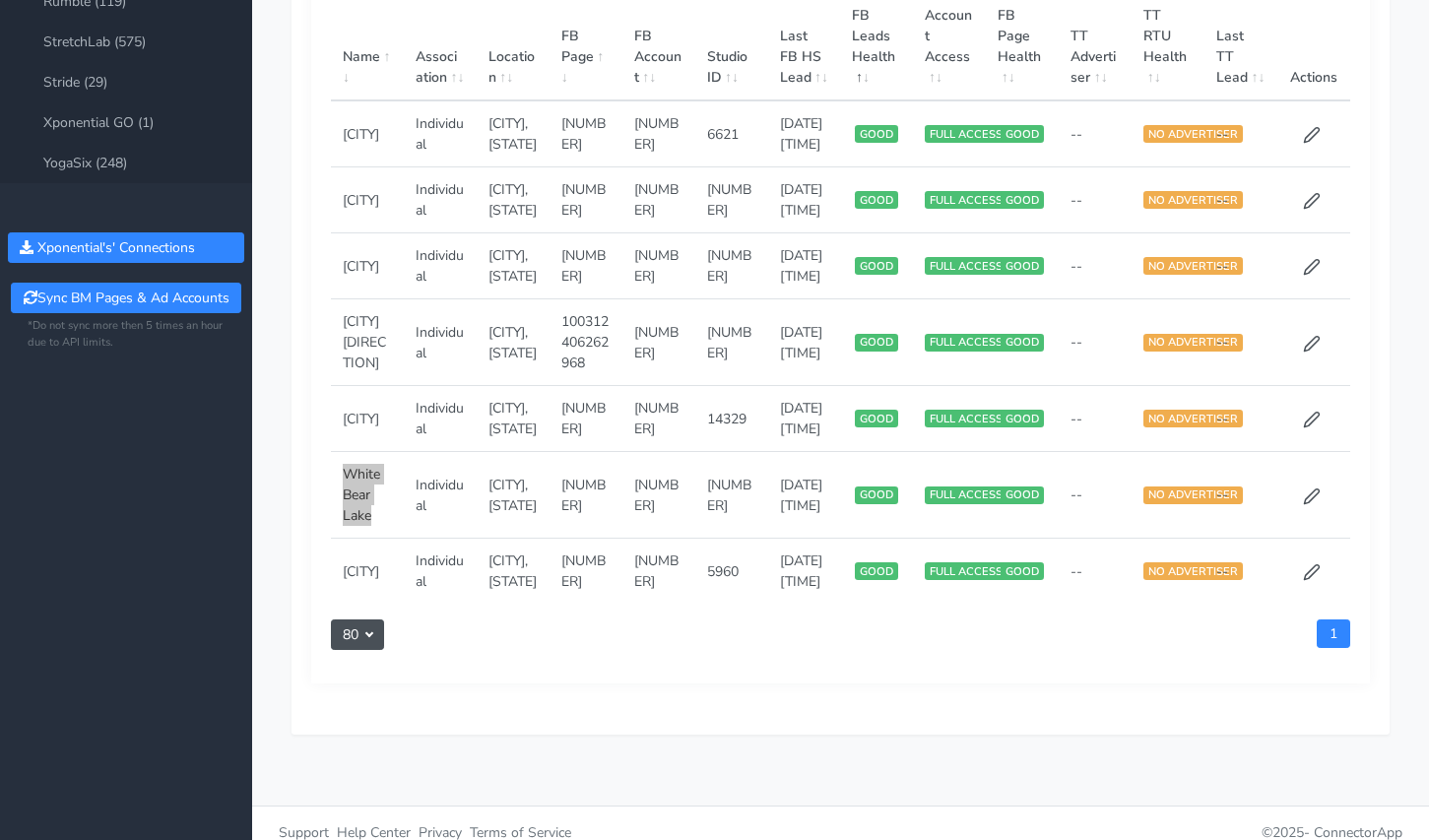 scroll, scrollTop: 440, scrollLeft: 0, axis: vertical 